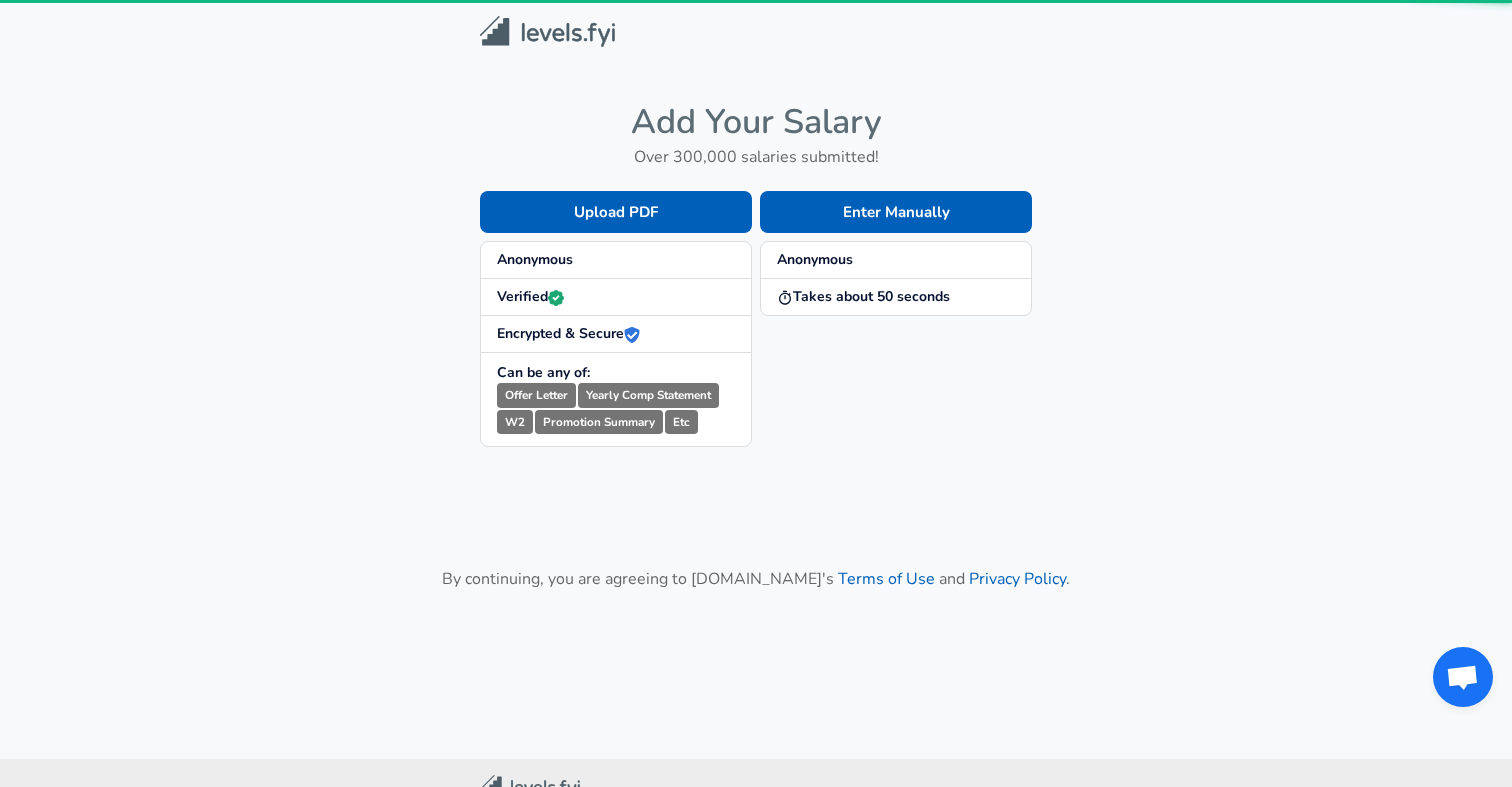 scroll, scrollTop: 0, scrollLeft: 0, axis: both 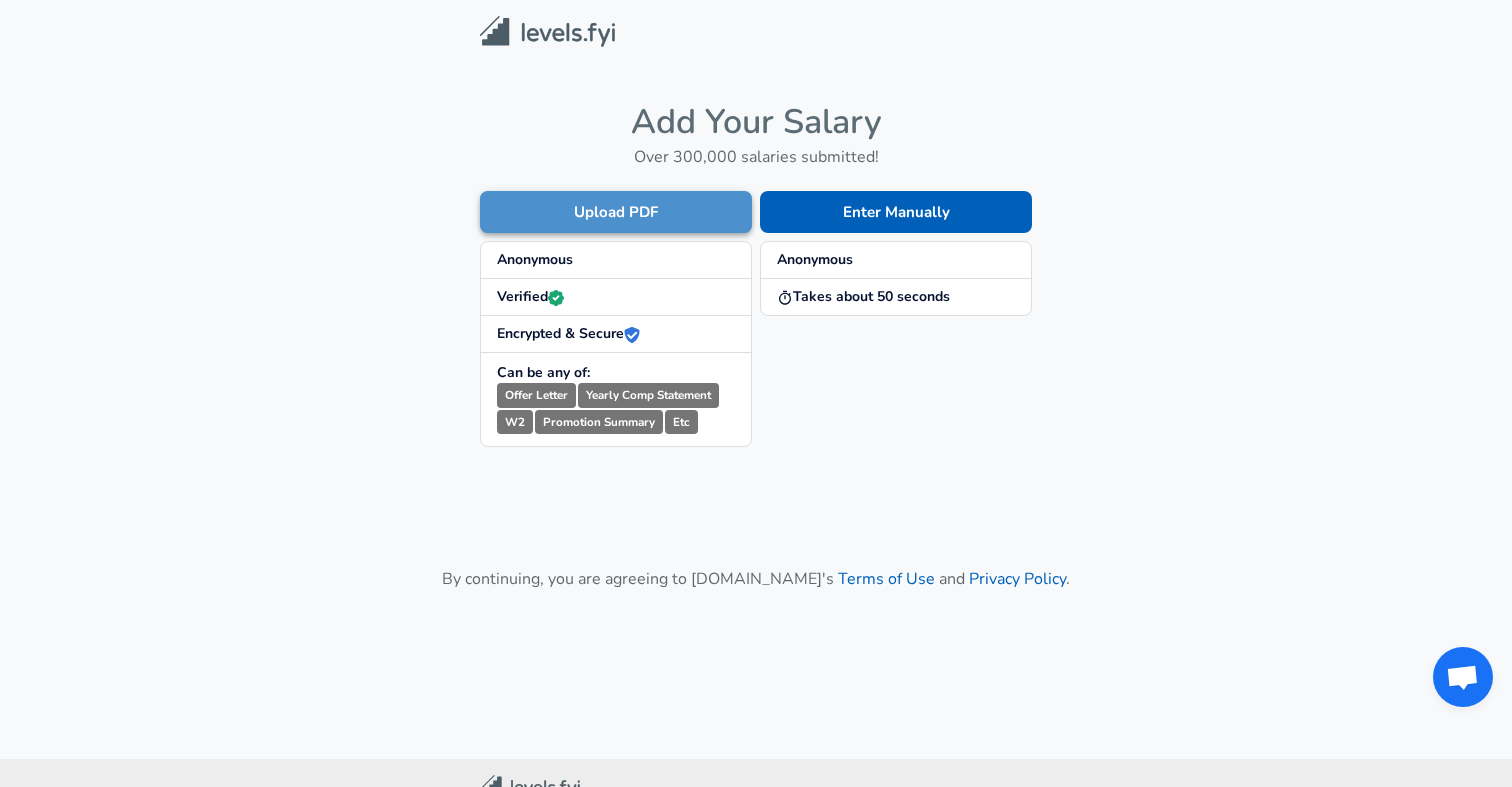 click on "Upload PDF" at bounding box center [616, 212] 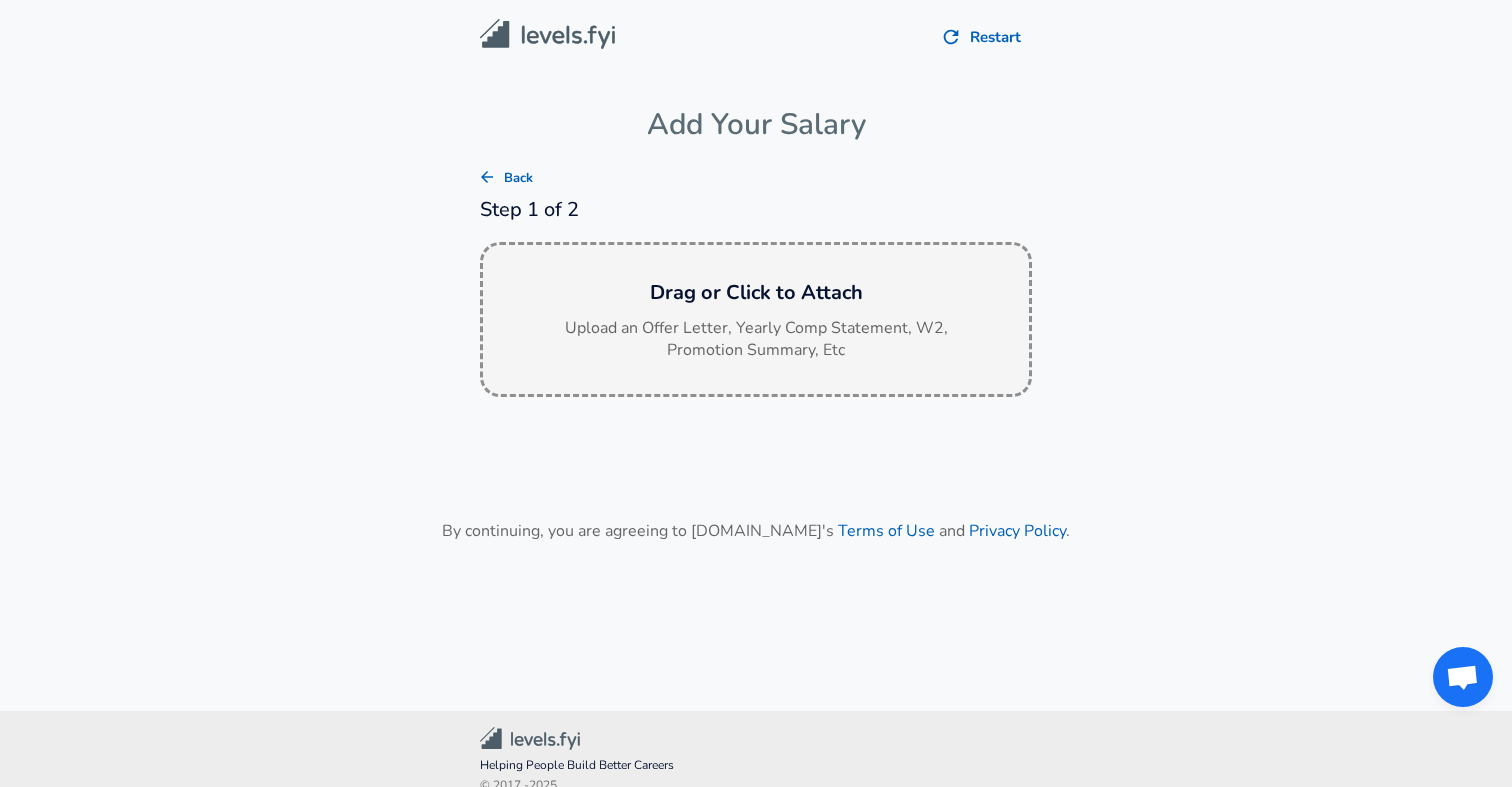 click on "Drag or Click to Attach" at bounding box center (756, 293) 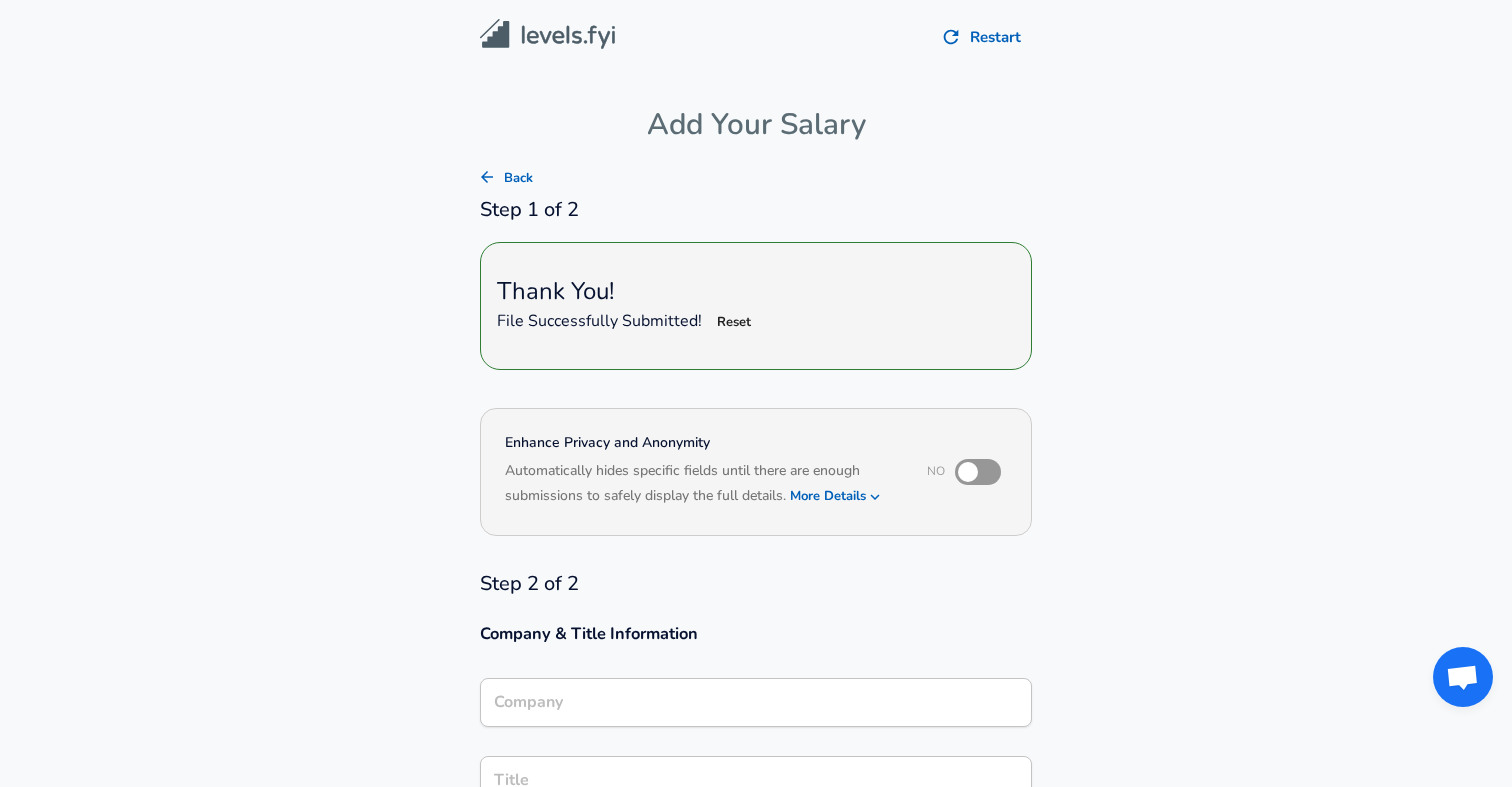click on "Thank You! File Successfully Submitted! Reset" at bounding box center [756, 306] 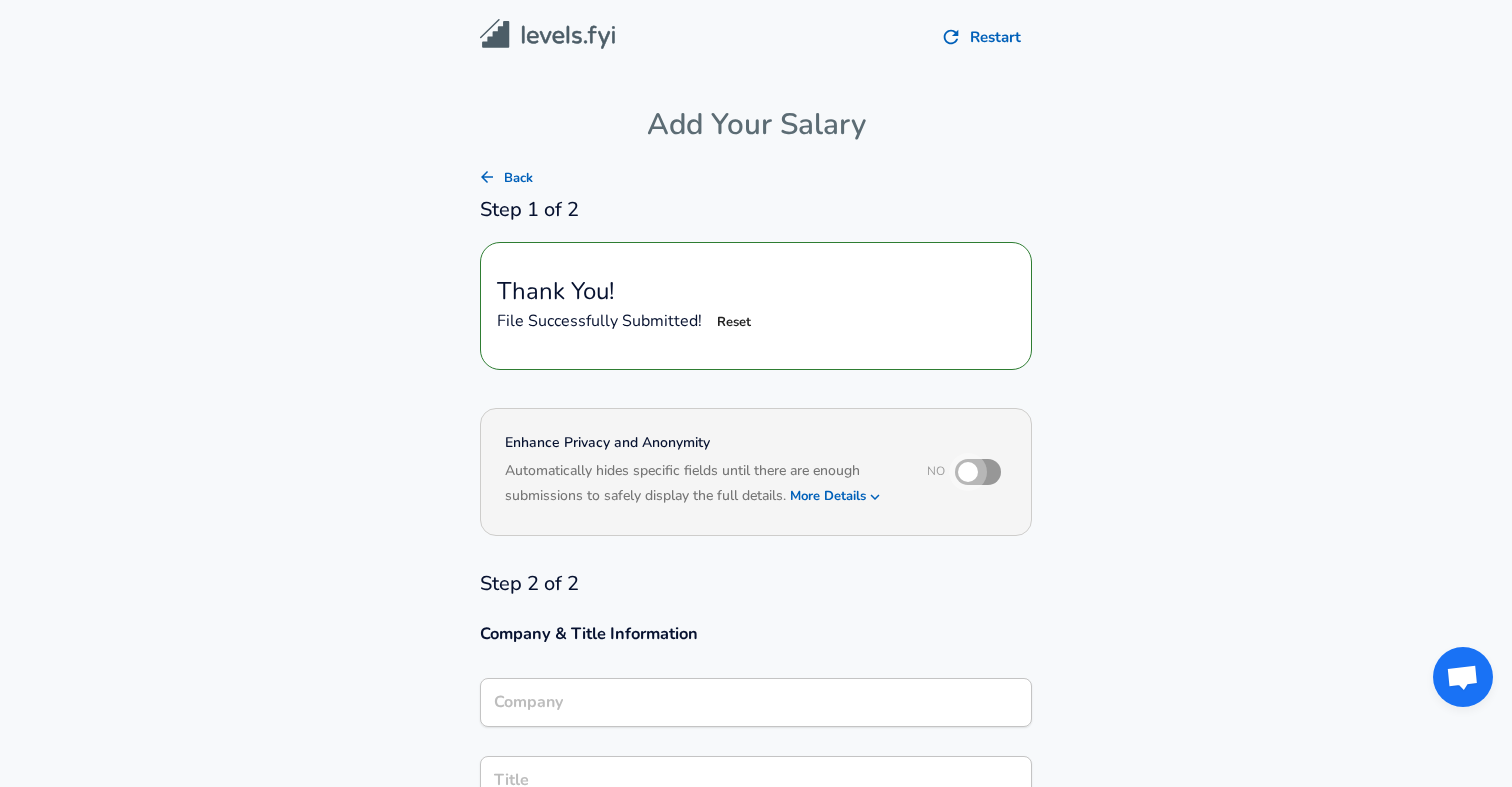 click at bounding box center [968, 472] 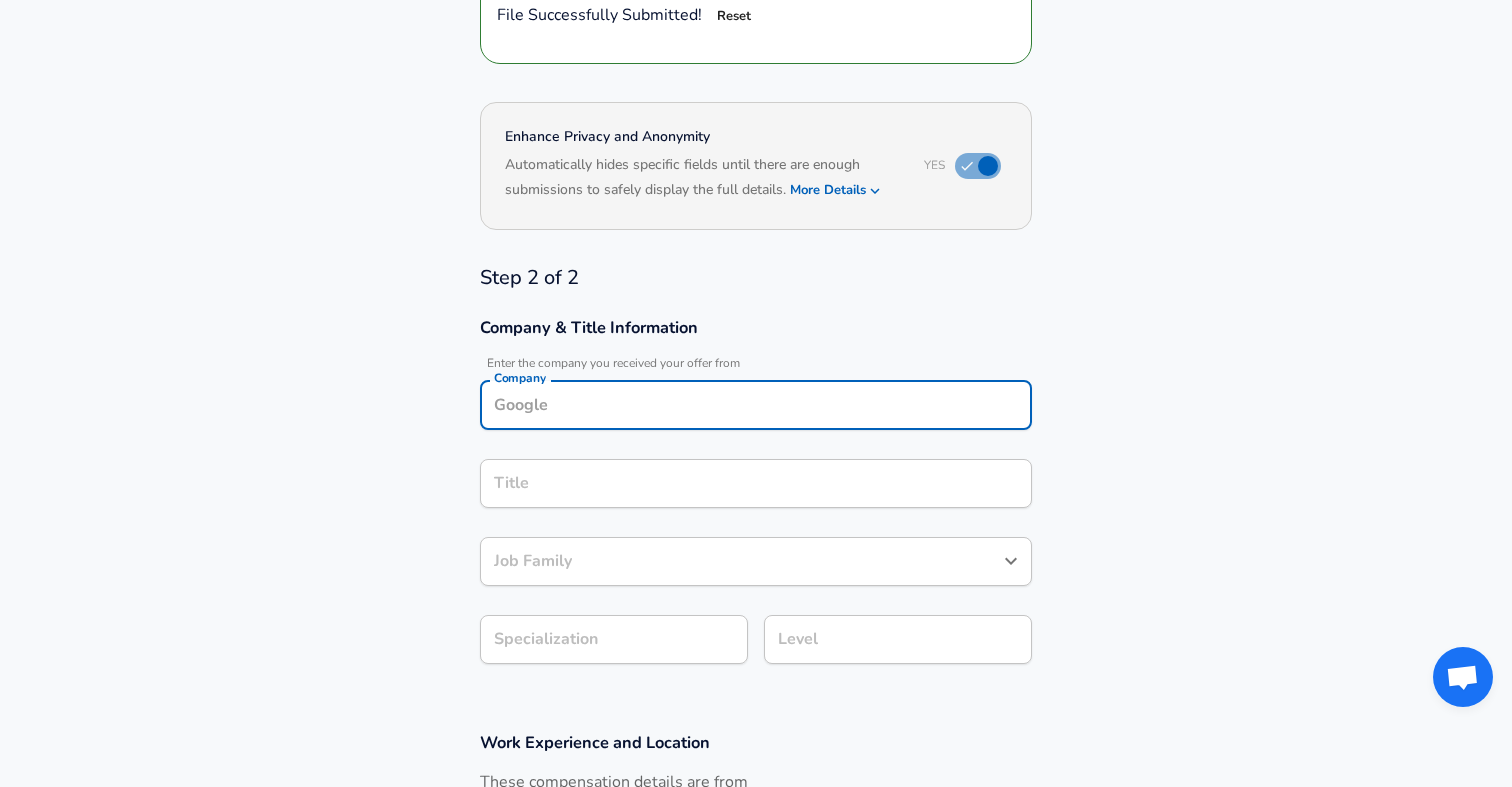 click on "Company" at bounding box center [756, 405] 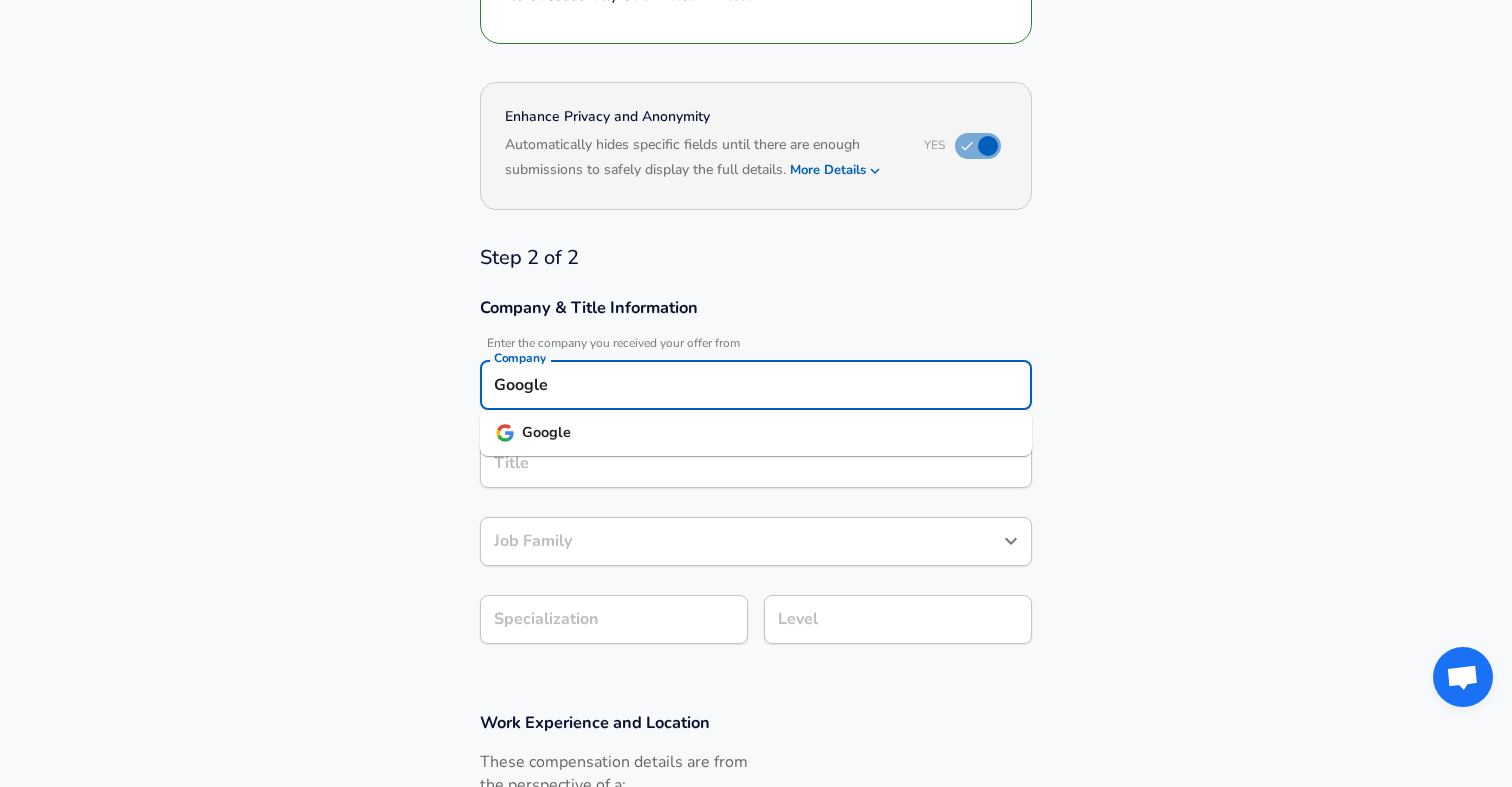 type on "Google" 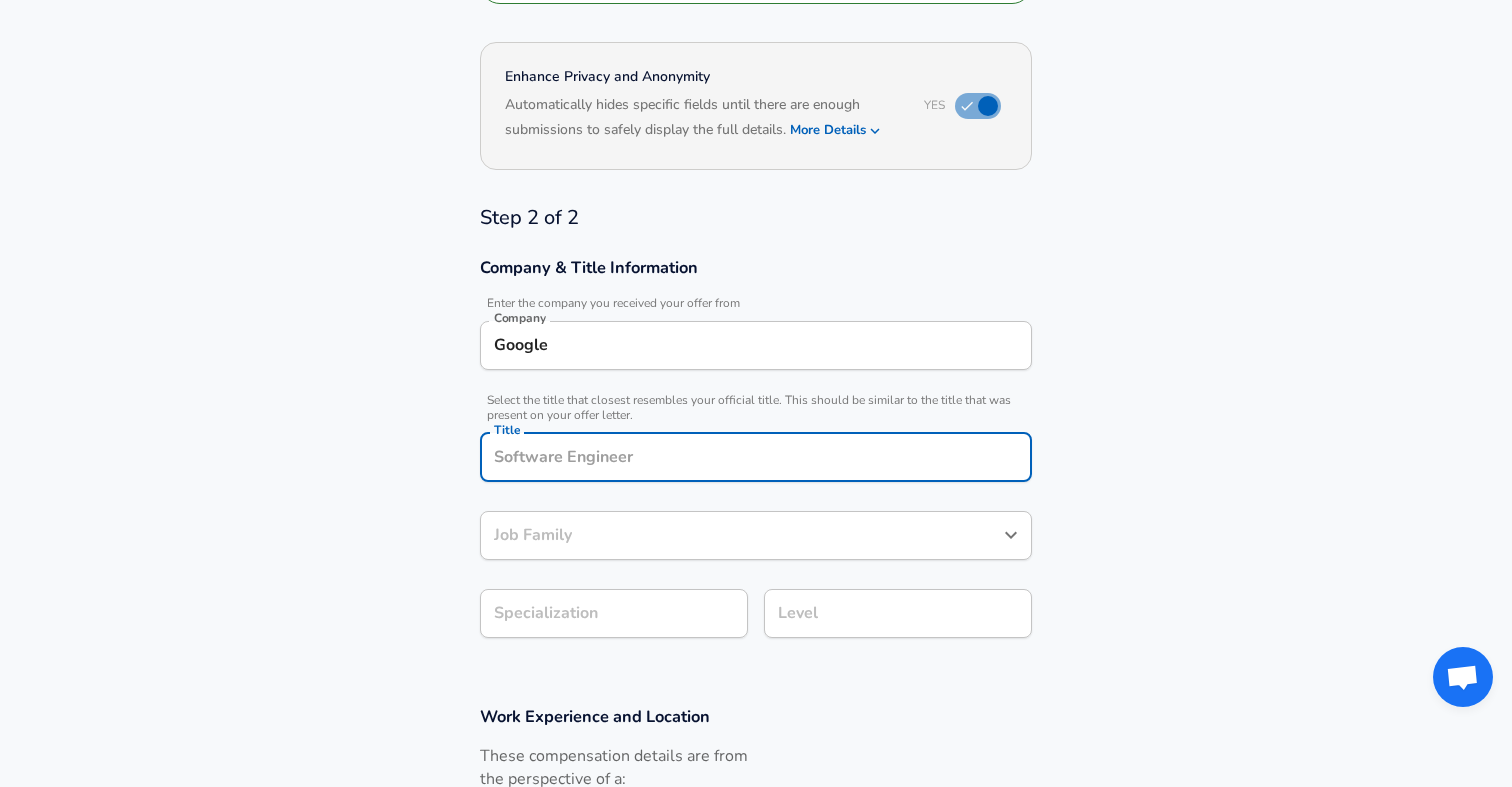 click on "Google Company" at bounding box center (756, 345) 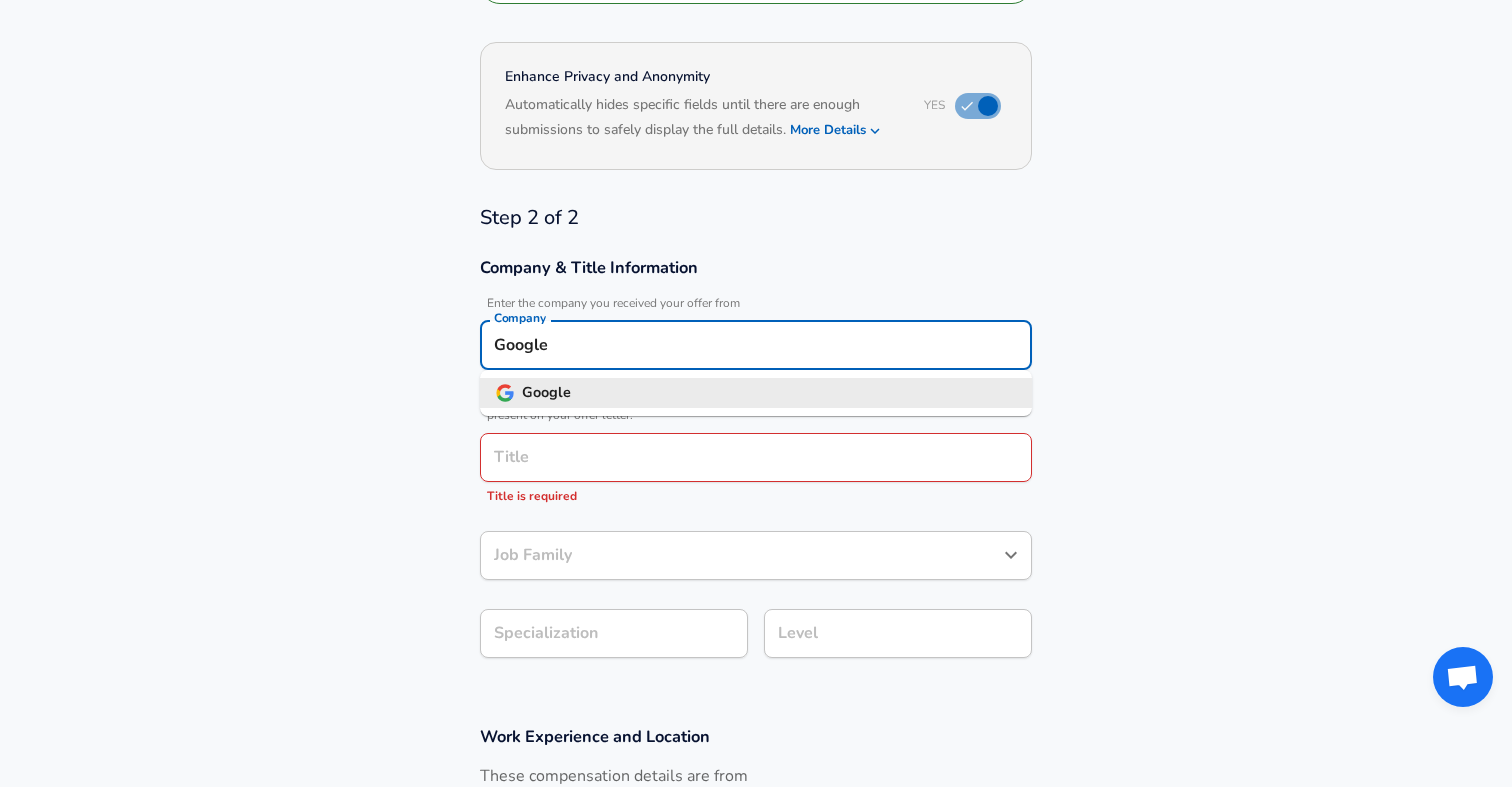 click on "Google" at bounding box center [756, 393] 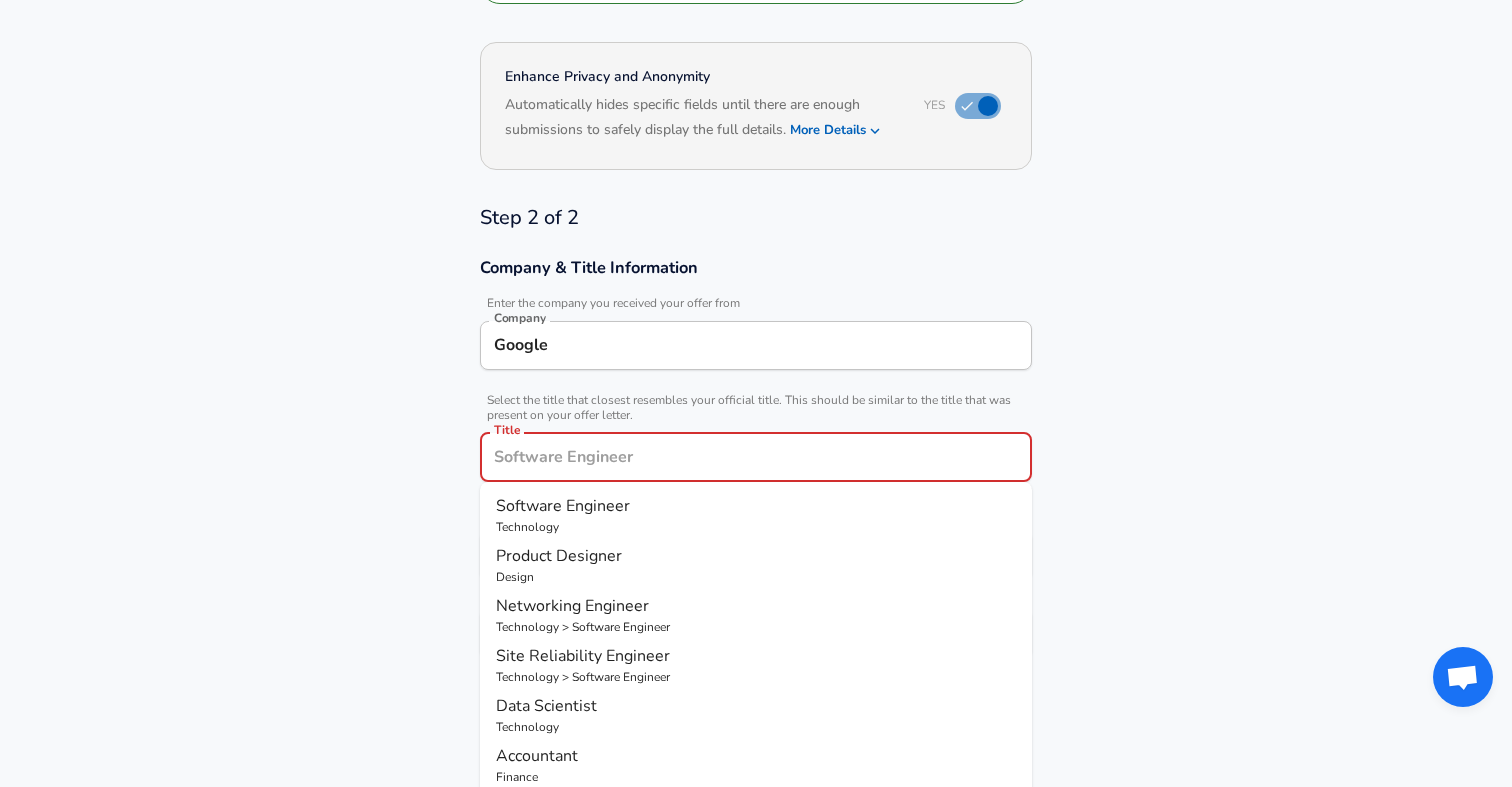 click on "Title" at bounding box center (756, 457) 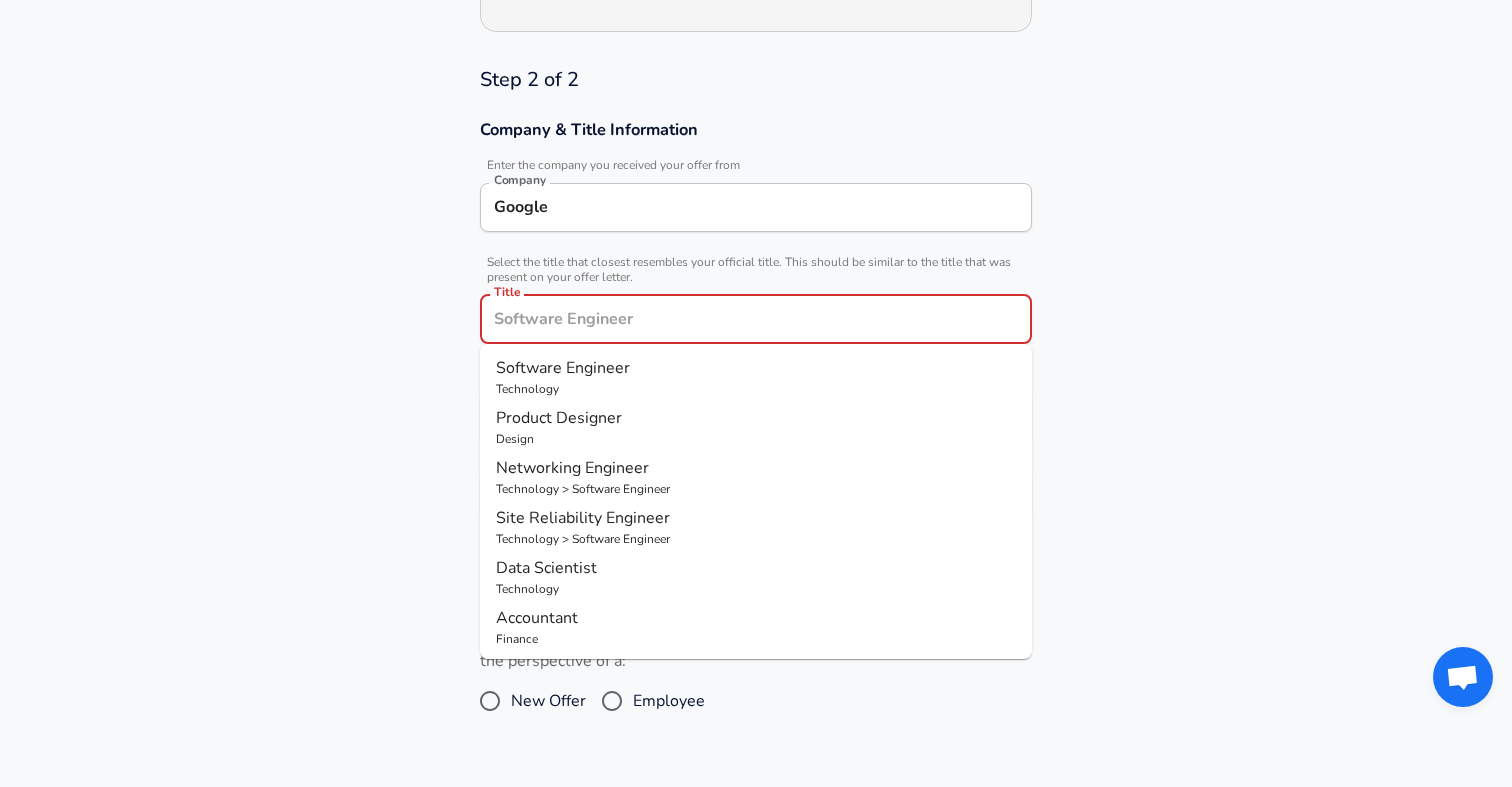 scroll, scrollTop: 500, scrollLeft: 0, axis: vertical 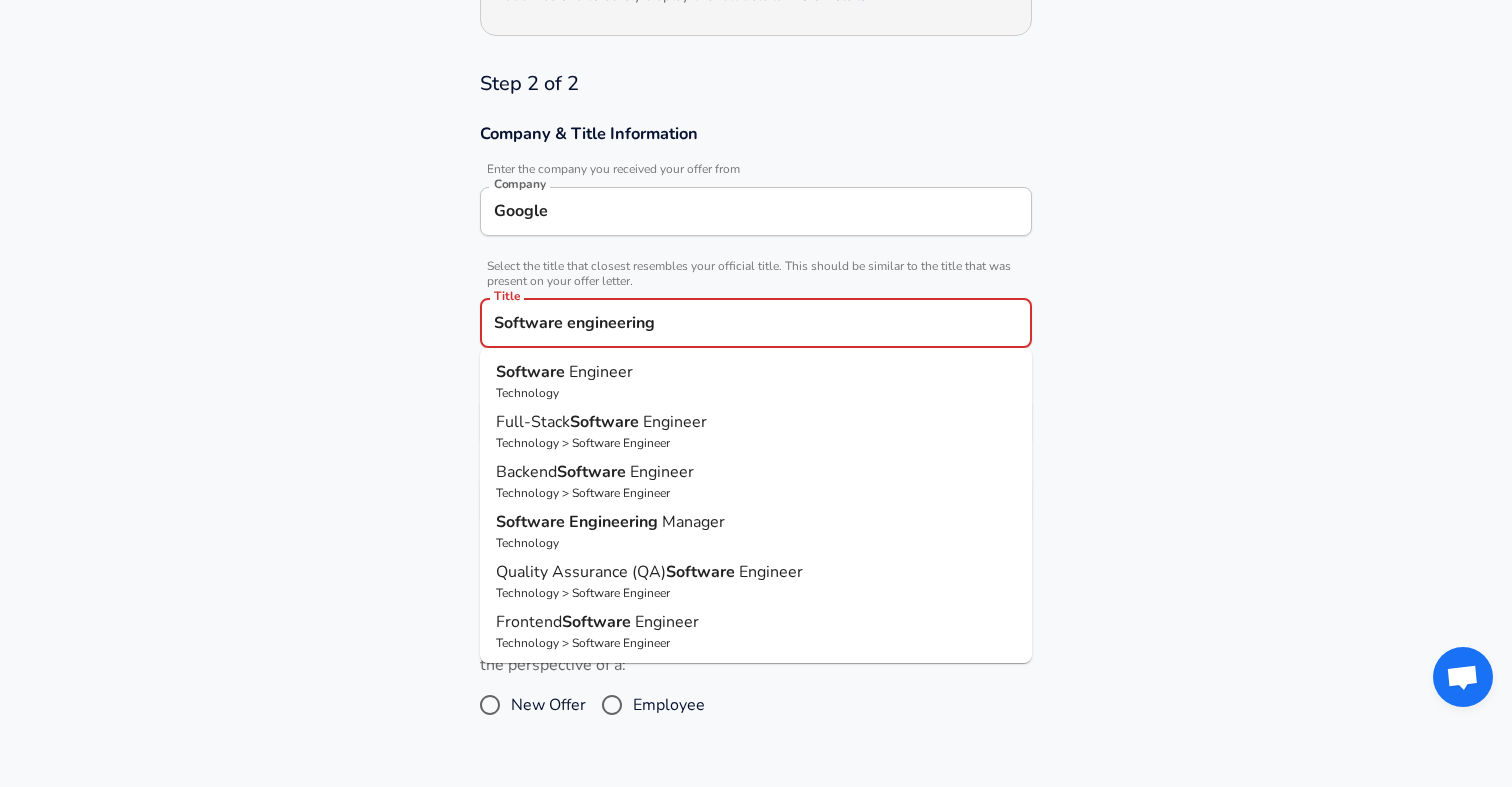 type on "Software engineering" 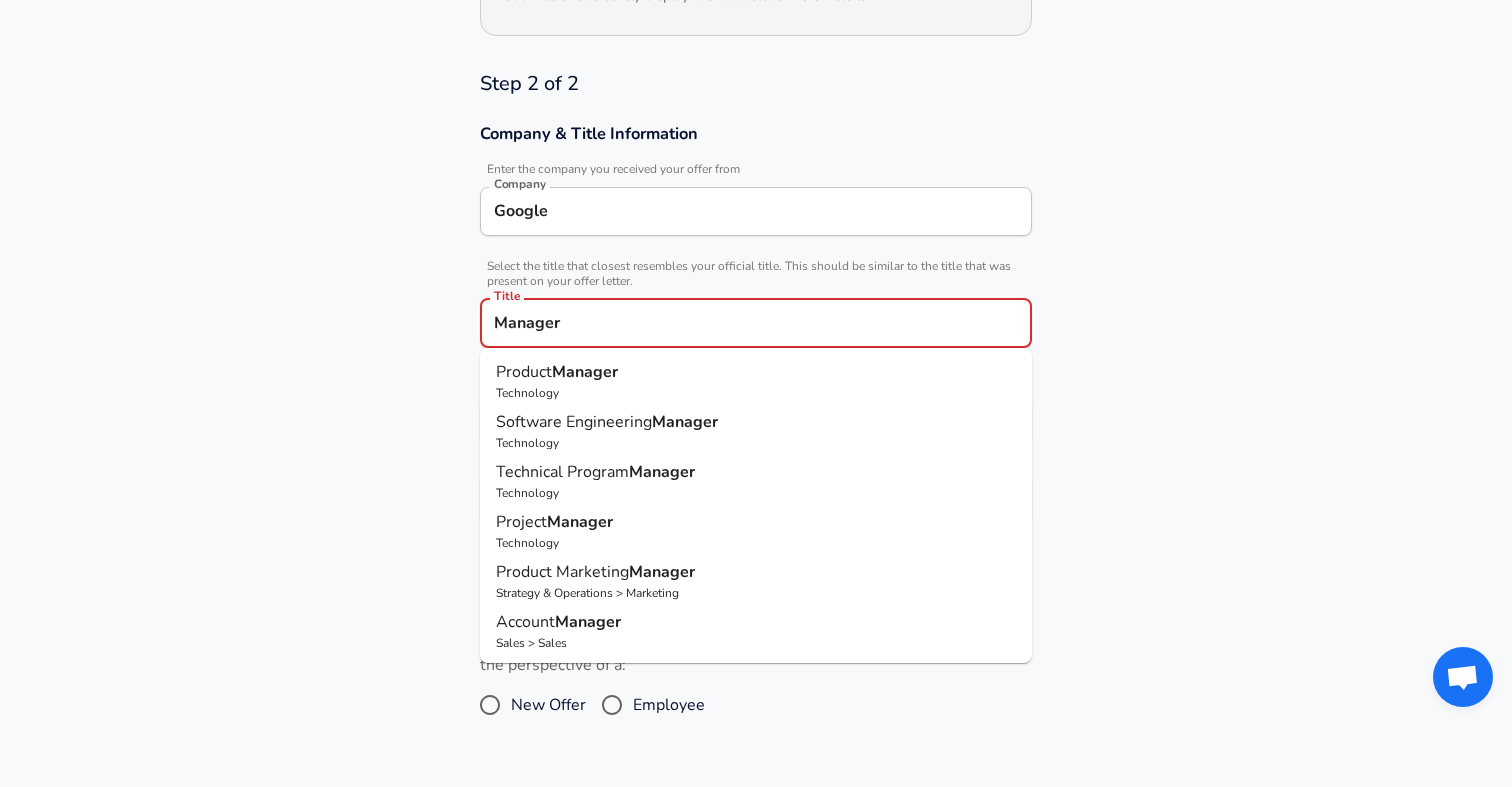 click on "Software Engineering" at bounding box center [574, 422] 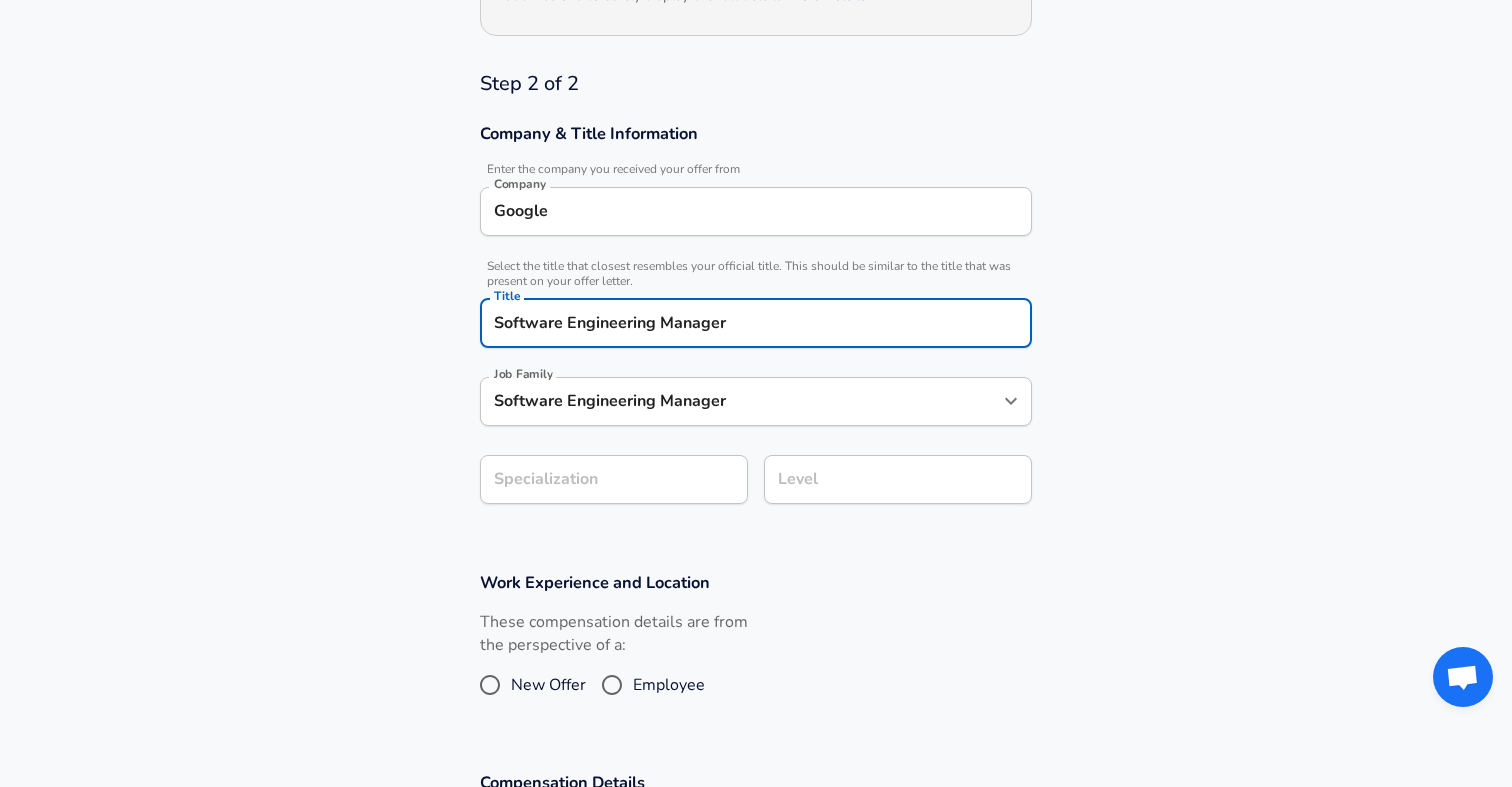 click on "Software Engineering Manager Job Family" at bounding box center (756, 401) 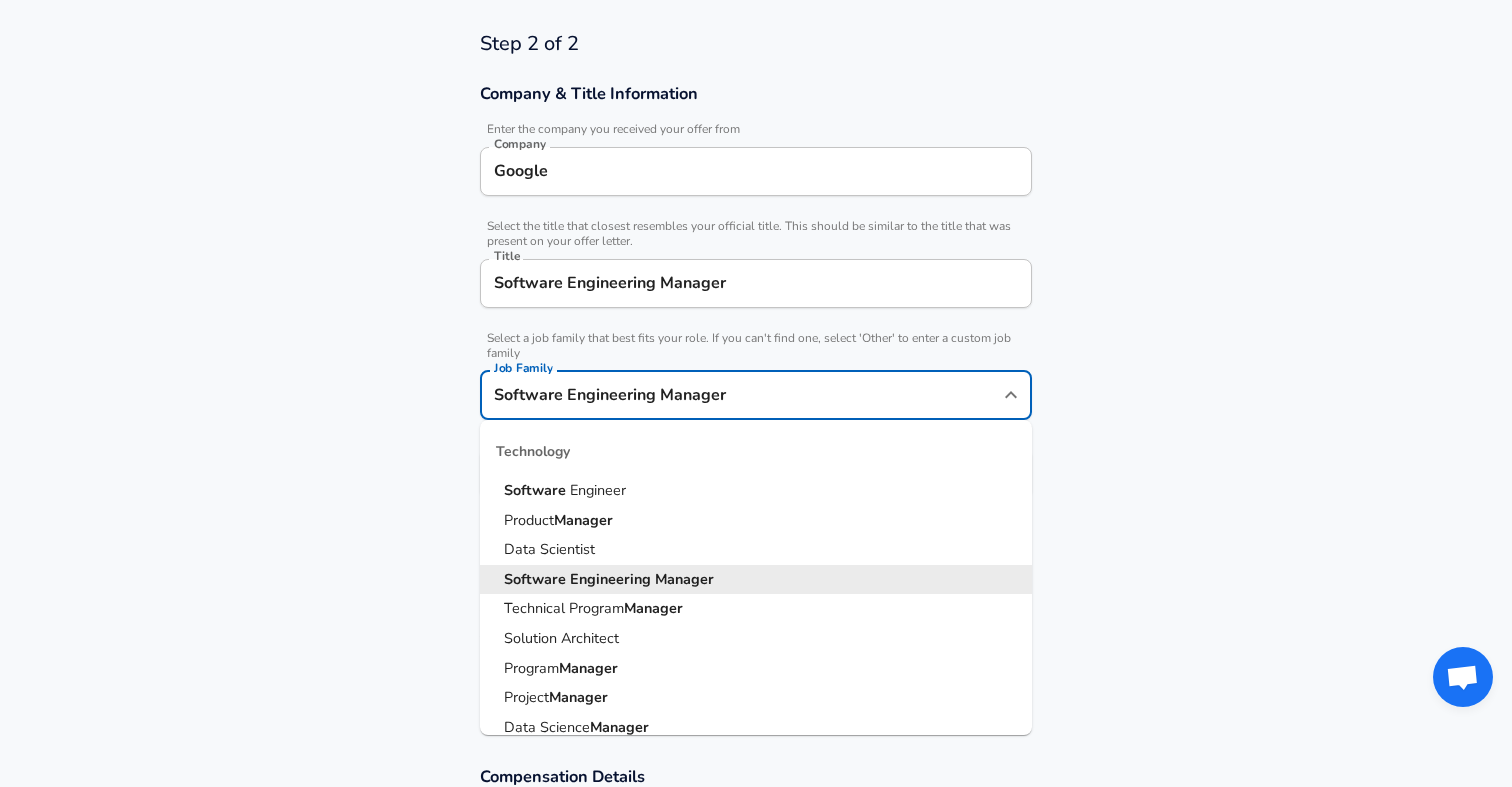 click on "Software     Engineering     Manager" at bounding box center (756, 580) 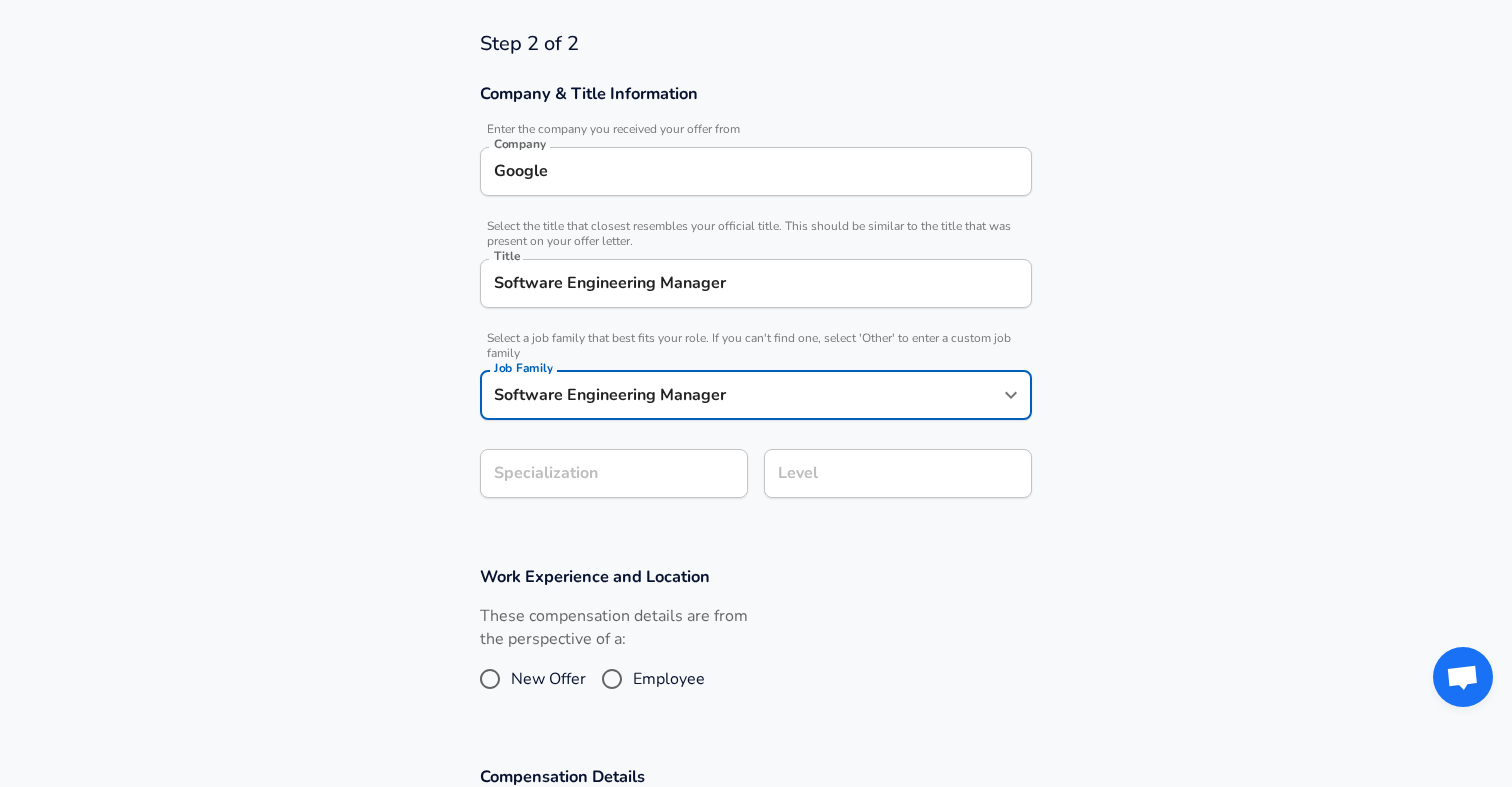 click on "Software Engineering Manager Title" at bounding box center [756, 283] 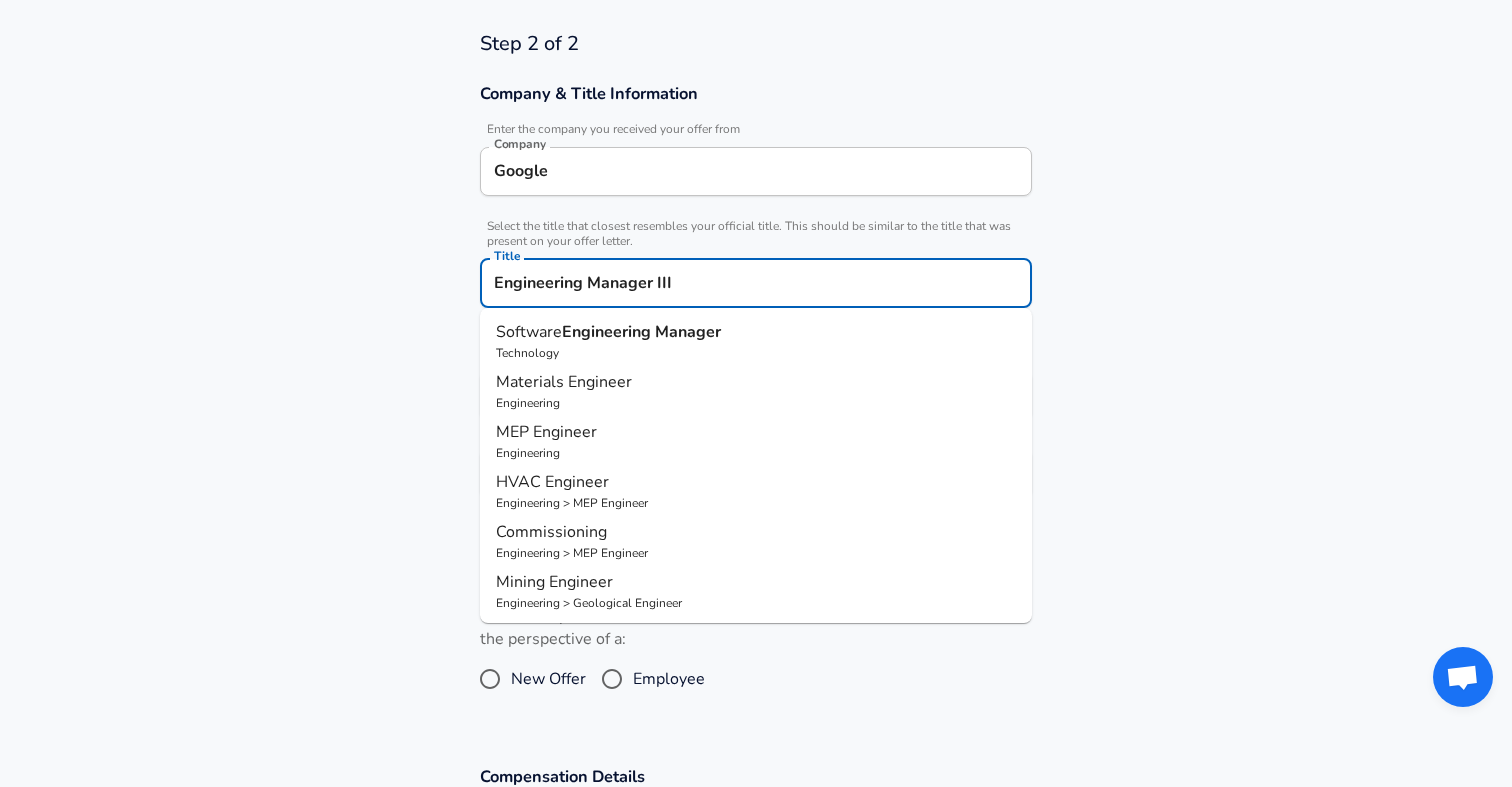 type on "Engineering Manager III" 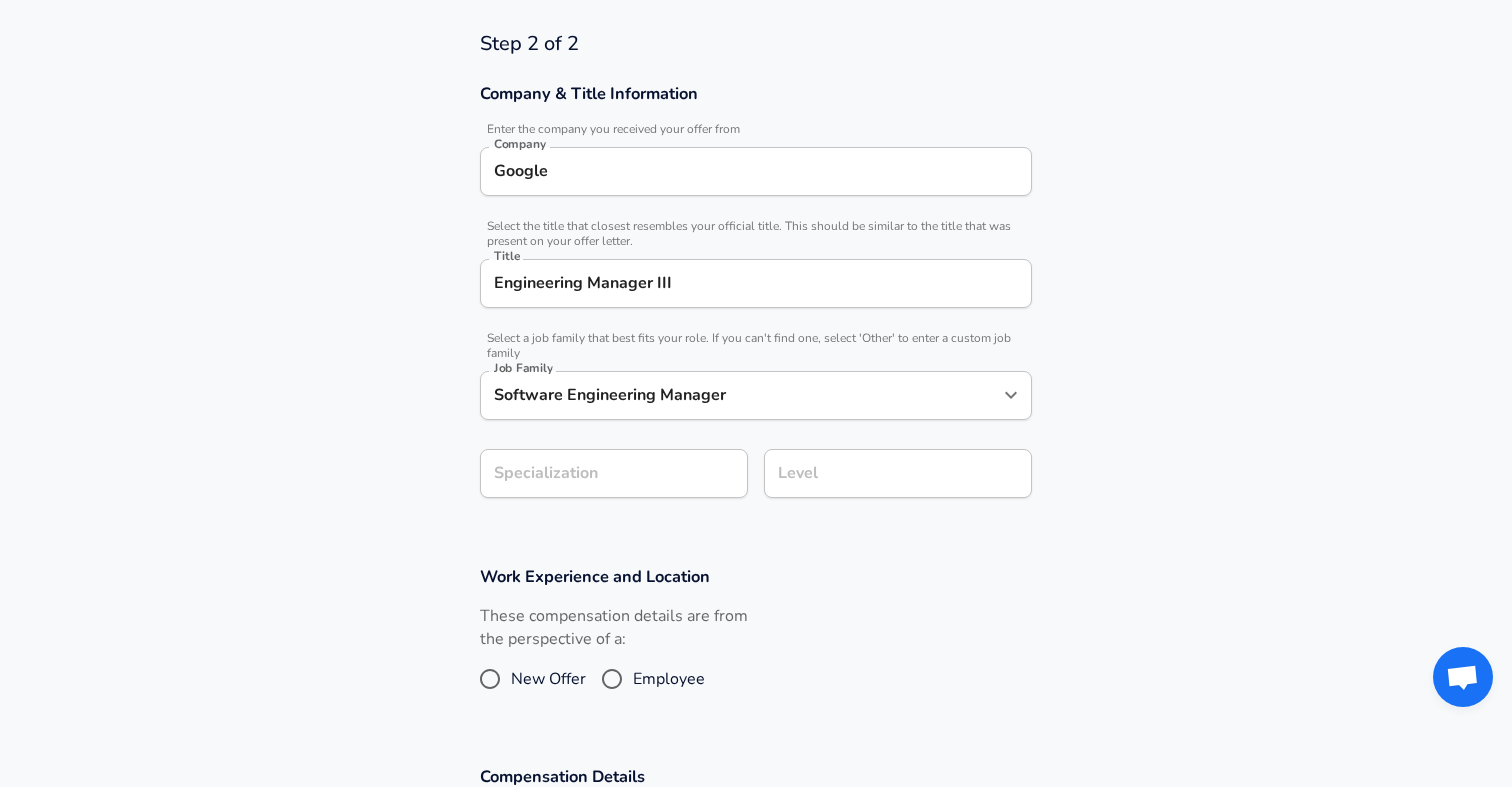 click on "Company & Title Information   Enter the company you received your offer from Company Google Company   Select the title that closest resembles your official title. This should be similar to the title that was present on your offer letter. Title Engineering Manager III Title   Select a job family that best fits your role. If you can't find one, select 'Other' to enter a custom job family Job Family Software Engineering Manager Job Family Specialization Specialization Level Level" at bounding box center (756, 301) 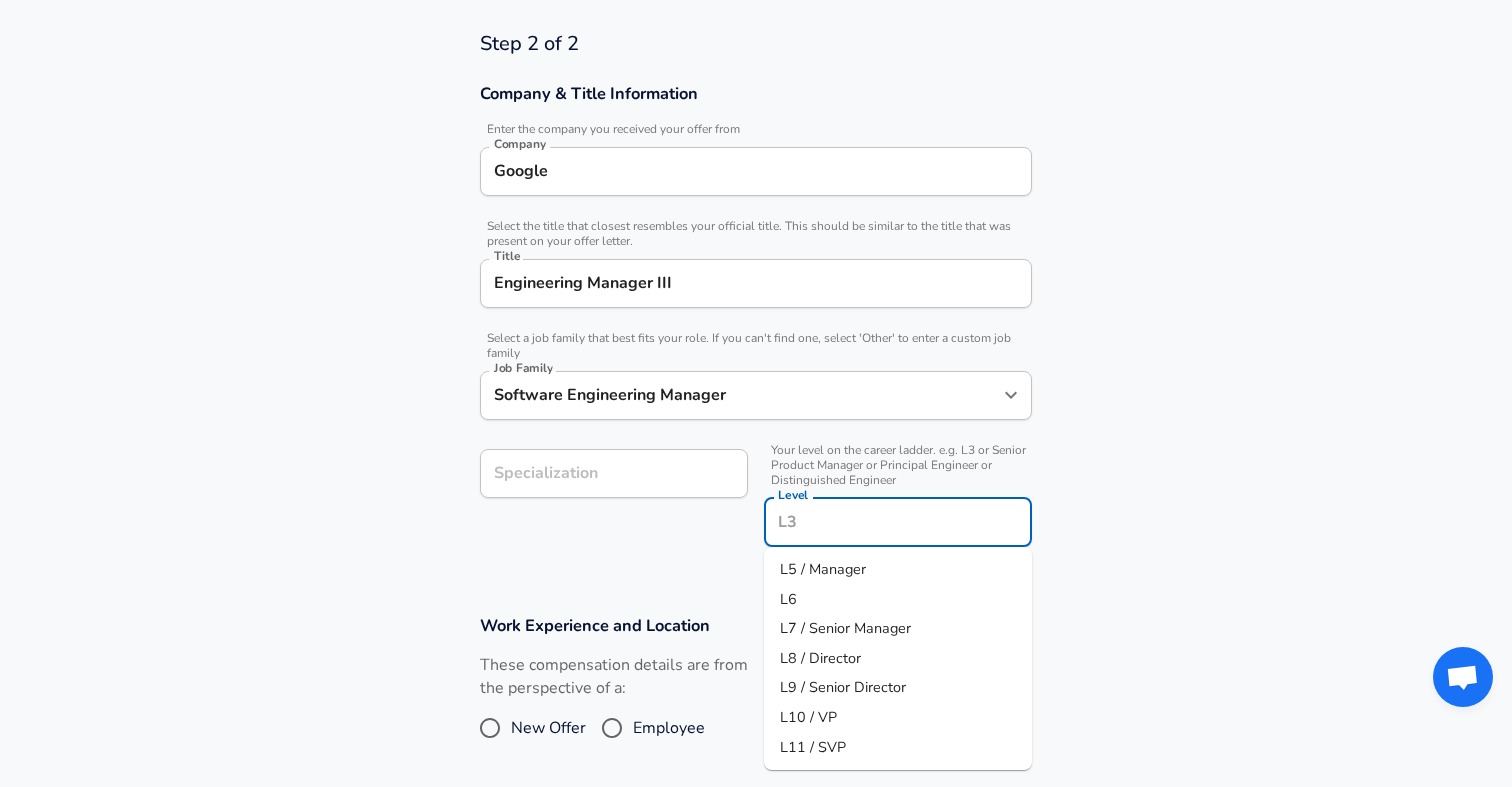 click on "Level" at bounding box center (898, 522) 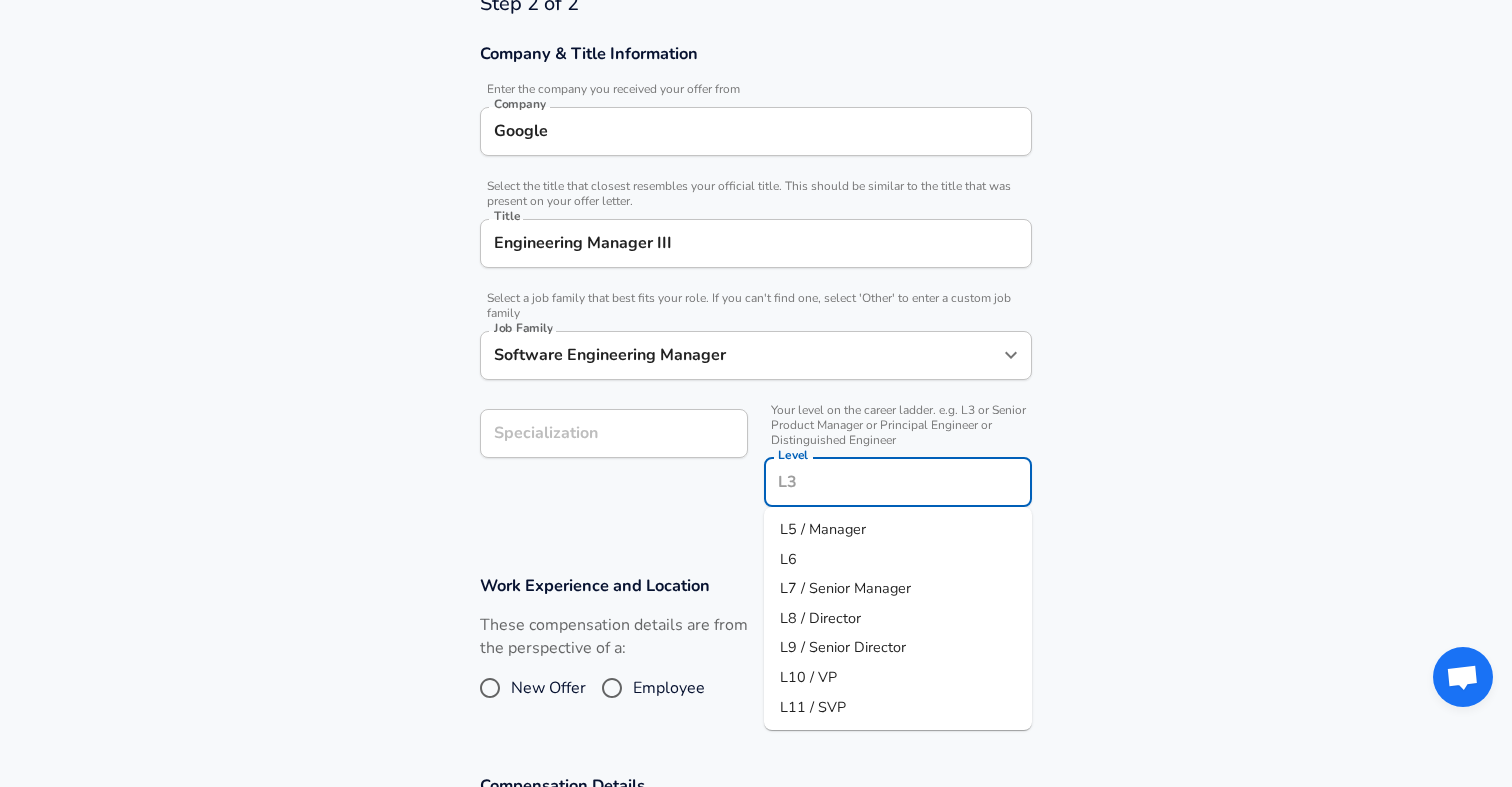 click on "L7 / Senior Manager" at bounding box center (845, 588) 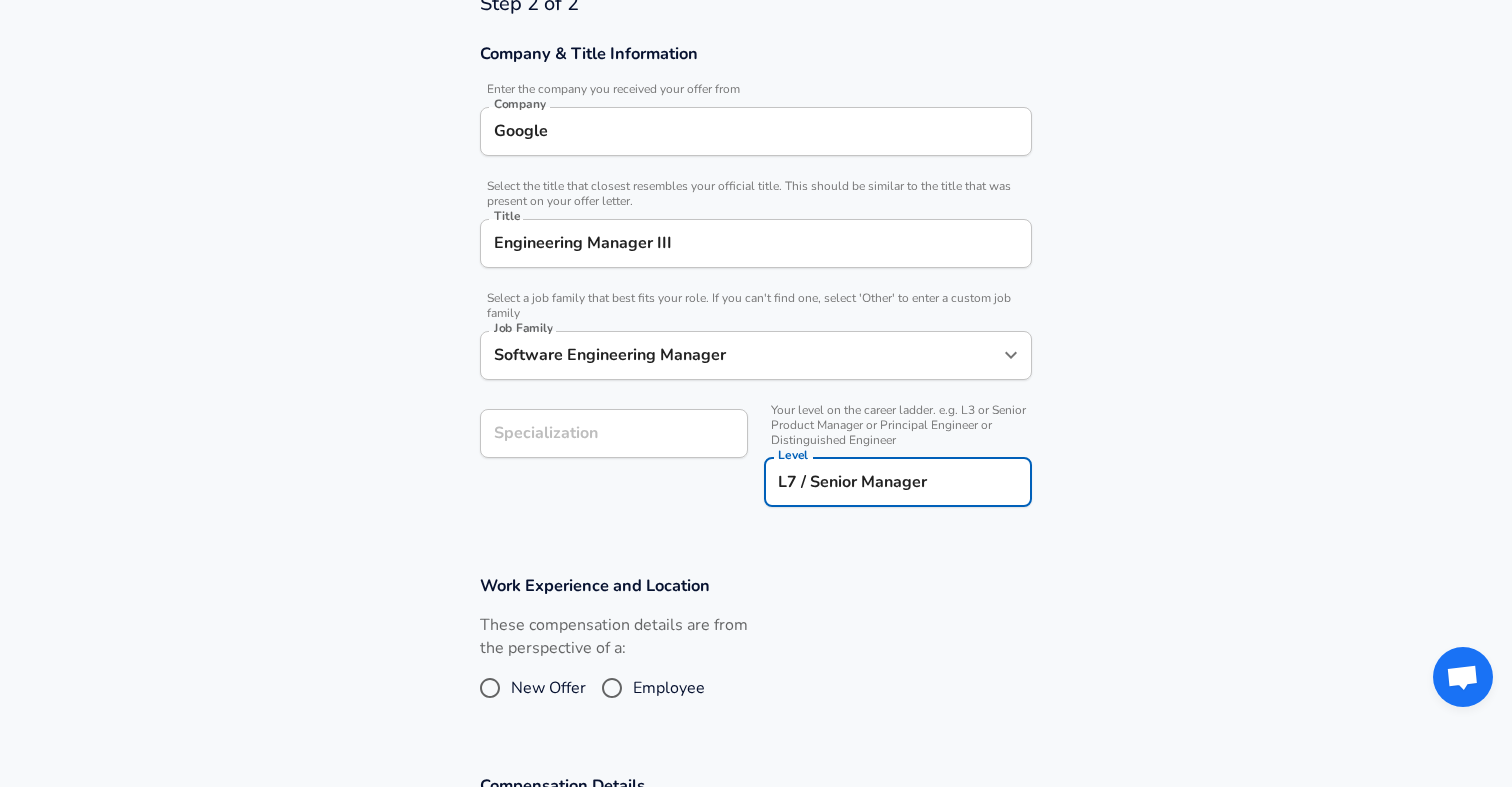 click on "Work Experience and Location" at bounding box center (756, 585) 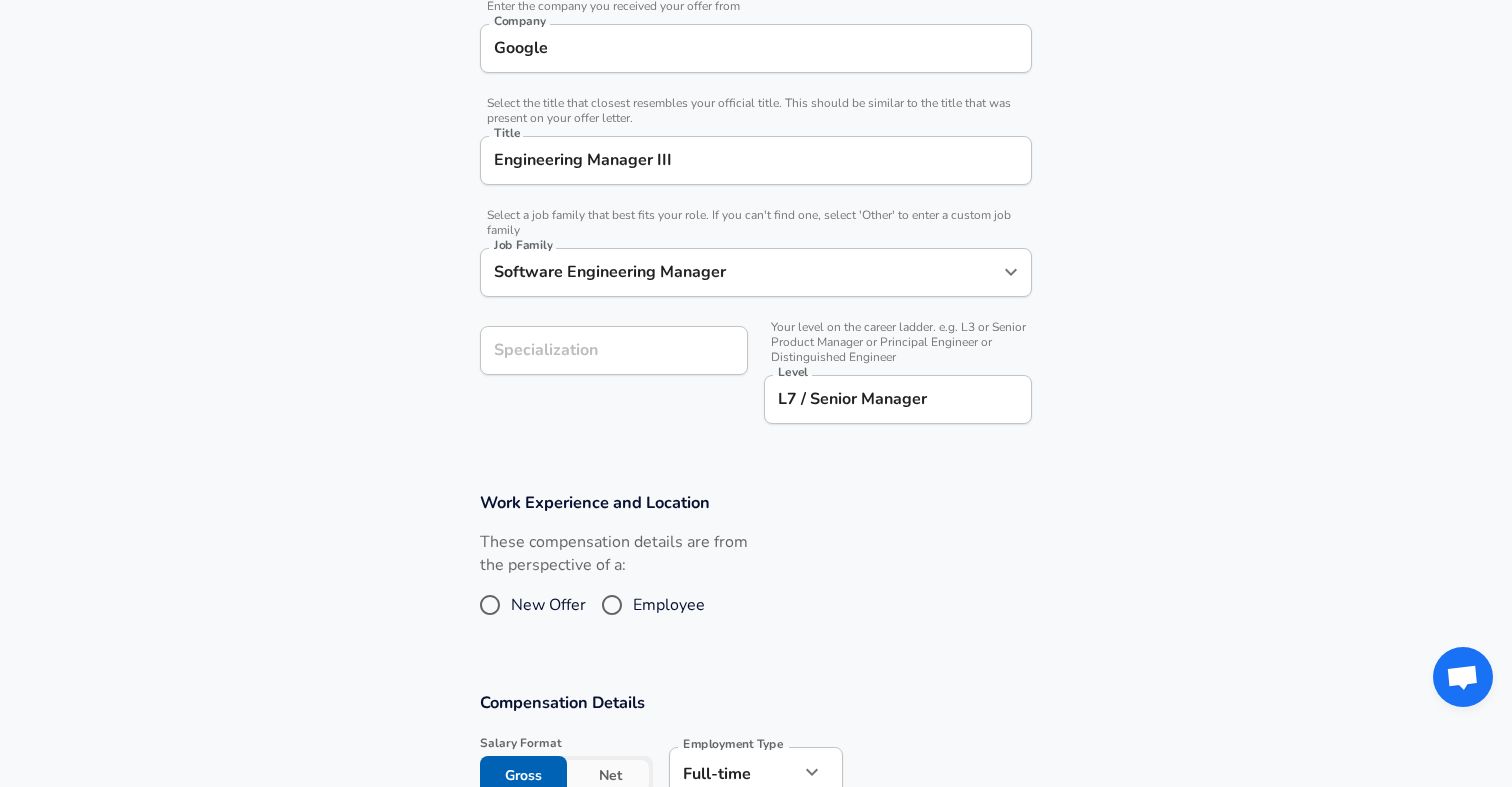 scroll, scrollTop: 667, scrollLeft: 0, axis: vertical 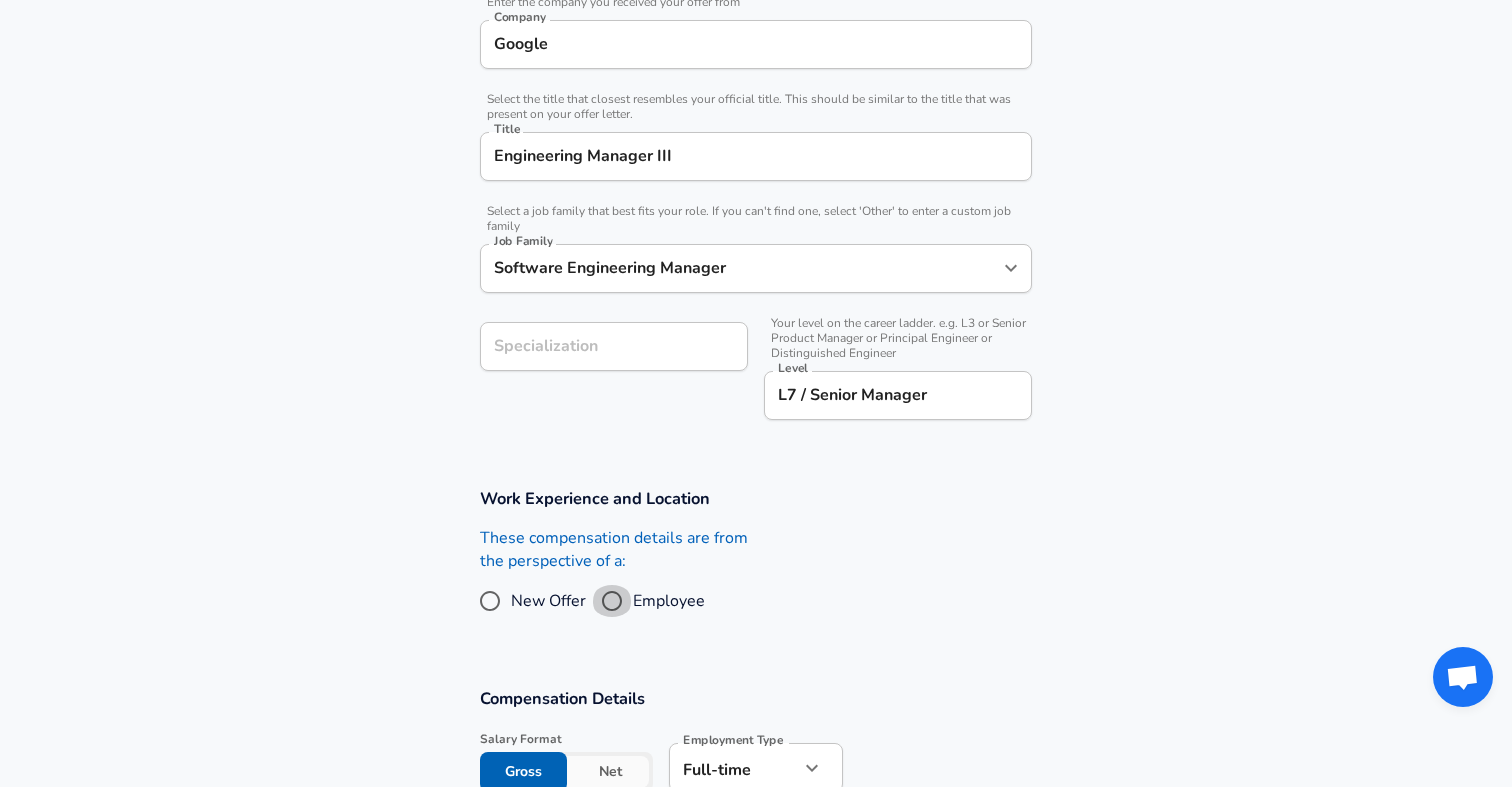 click on "Employee" at bounding box center [612, 601] 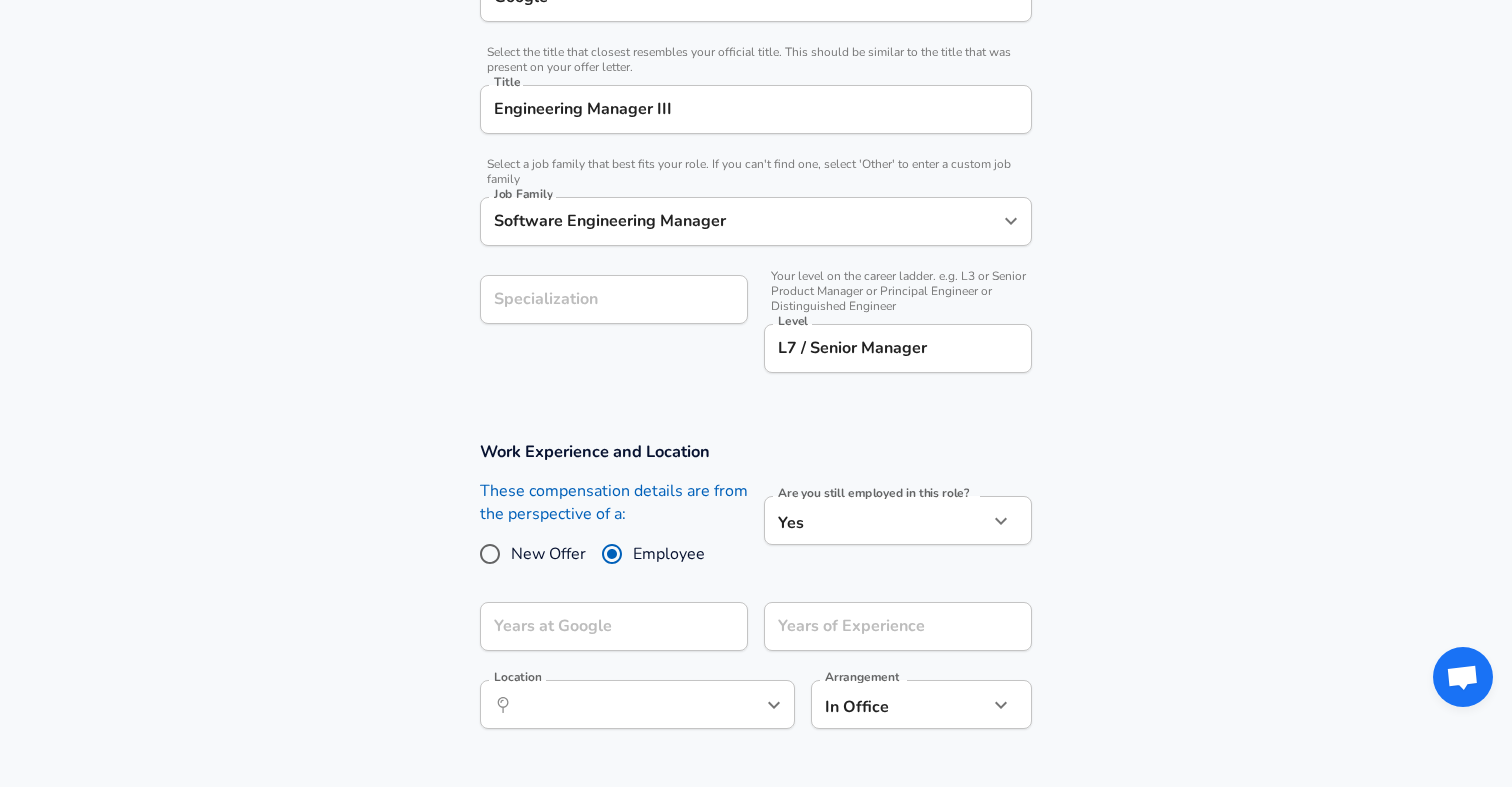 scroll, scrollTop: 725, scrollLeft: 0, axis: vertical 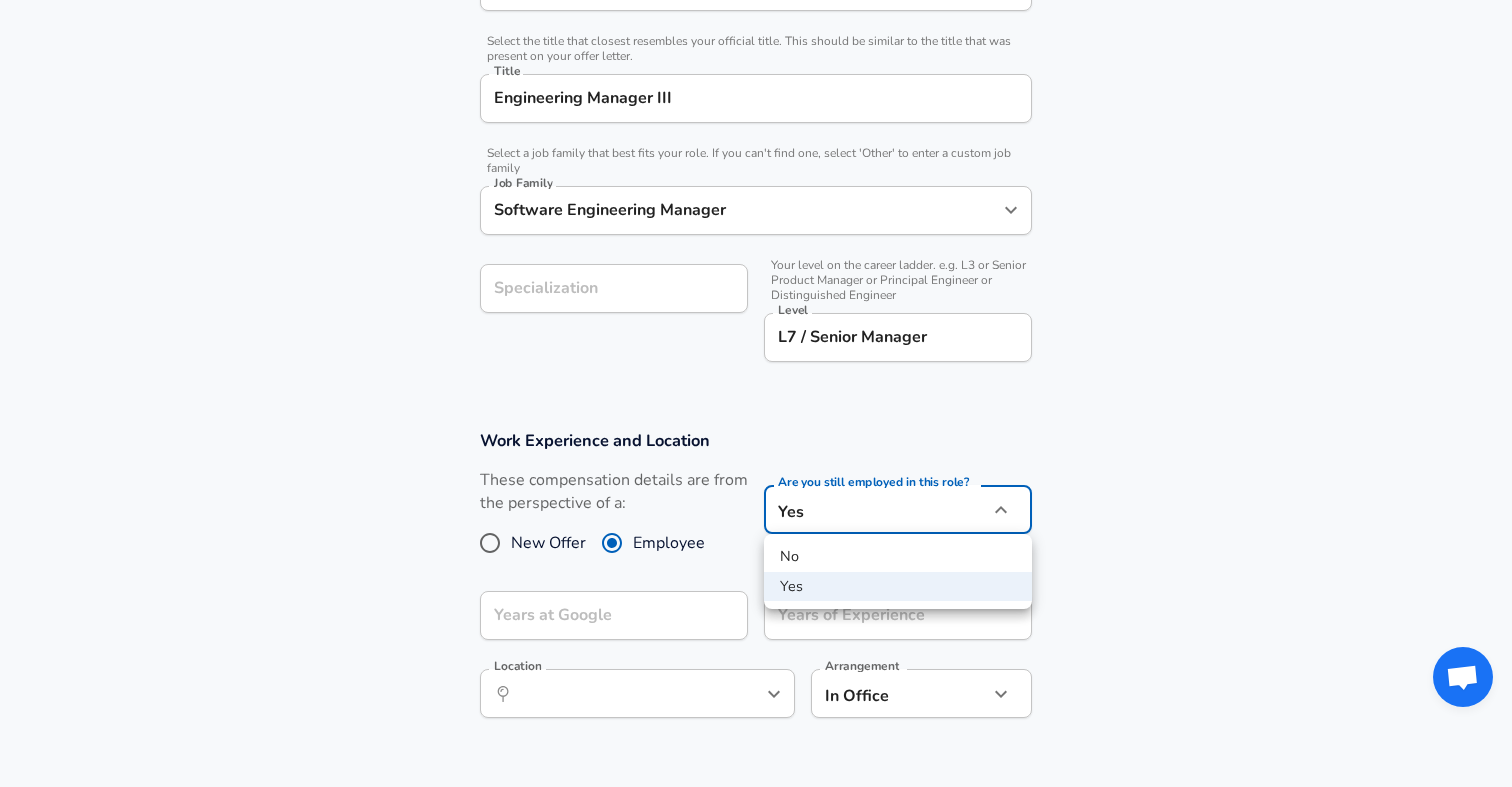 click on "Restart Add Your Salary Back Step 1 of 2 Thank You! File Successfully Submitted! Reset Enhance Privacy and Anonymity Yes Automatically hides specific fields until there are enough submissions to safely display the full details.   More Details Based on your submission and the data points that we have already collected, we will automatically hide and anonymize specific fields if there aren't enough data points to remain sufficiently anonymous. Step 2 of 2 Company & Title Information   Enter the company you received your offer from Company Google Company   Select the title that closest resembles your official title. This should be similar to the title that was present on your offer letter. Title Engineering Manager III Title   Select a job family that best fits your role. If you can't find one, select 'Other' to enter a custom job family Job Family Software Engineering Manager Job Family Specialization Specialization   Level L7 / Senior Manager Level Work Experience and Location New Offer Employee Yes yes ​" at bounding box center [756, -332] 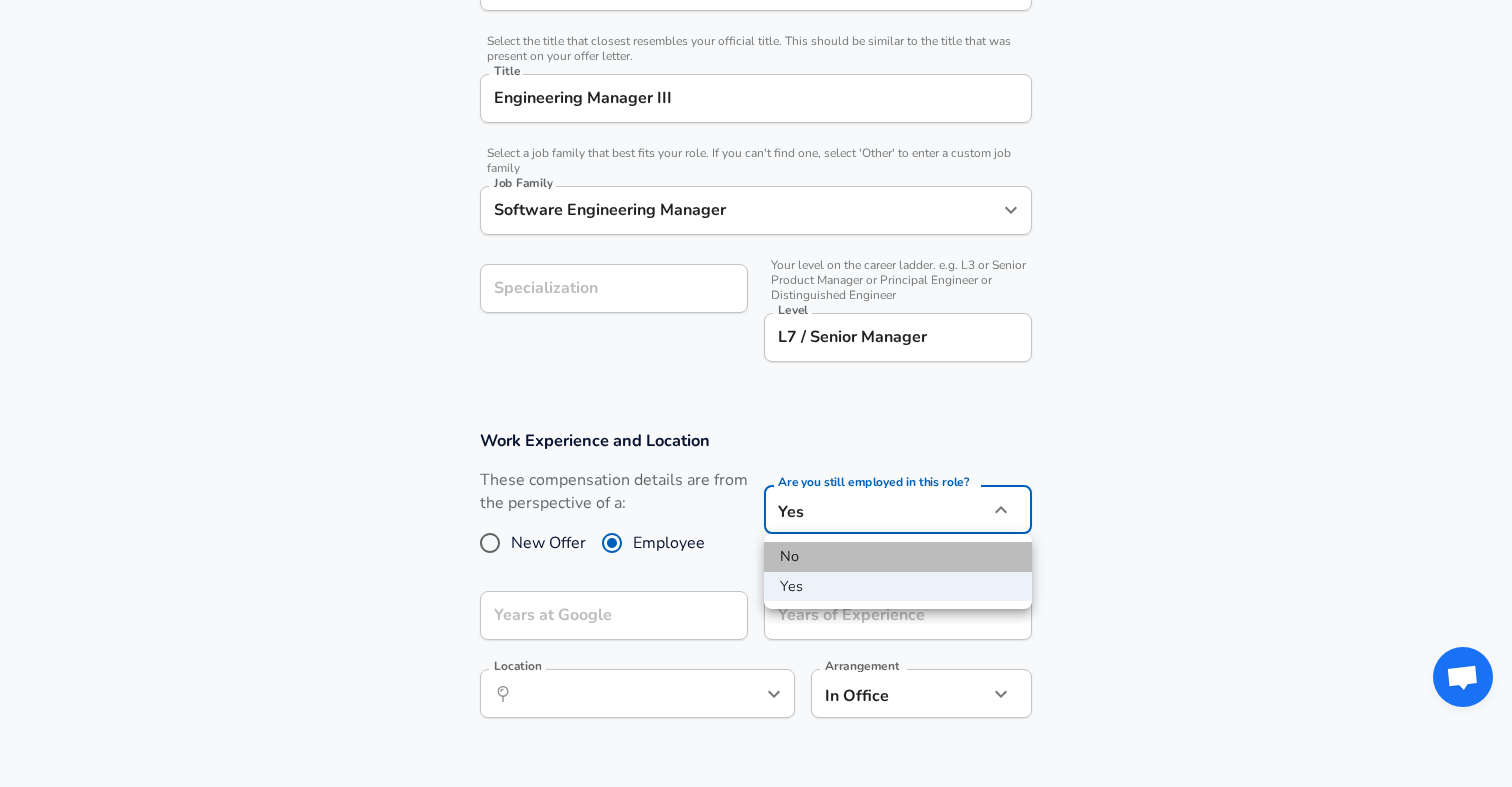 click on "No" at bounding box center (898, 557) 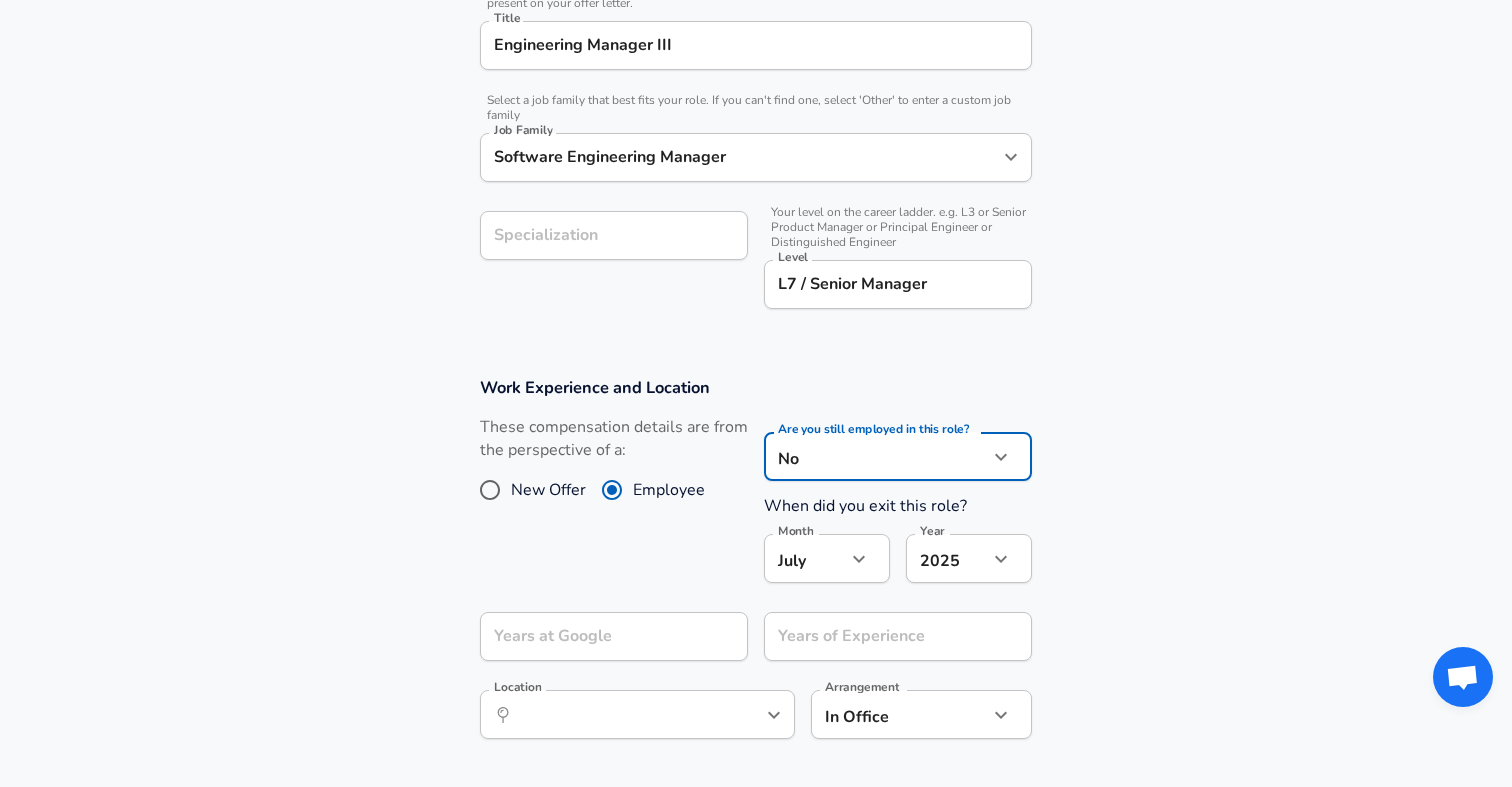 scroll, scrollTop: 788, scrollLeft: 0, axis: vertical 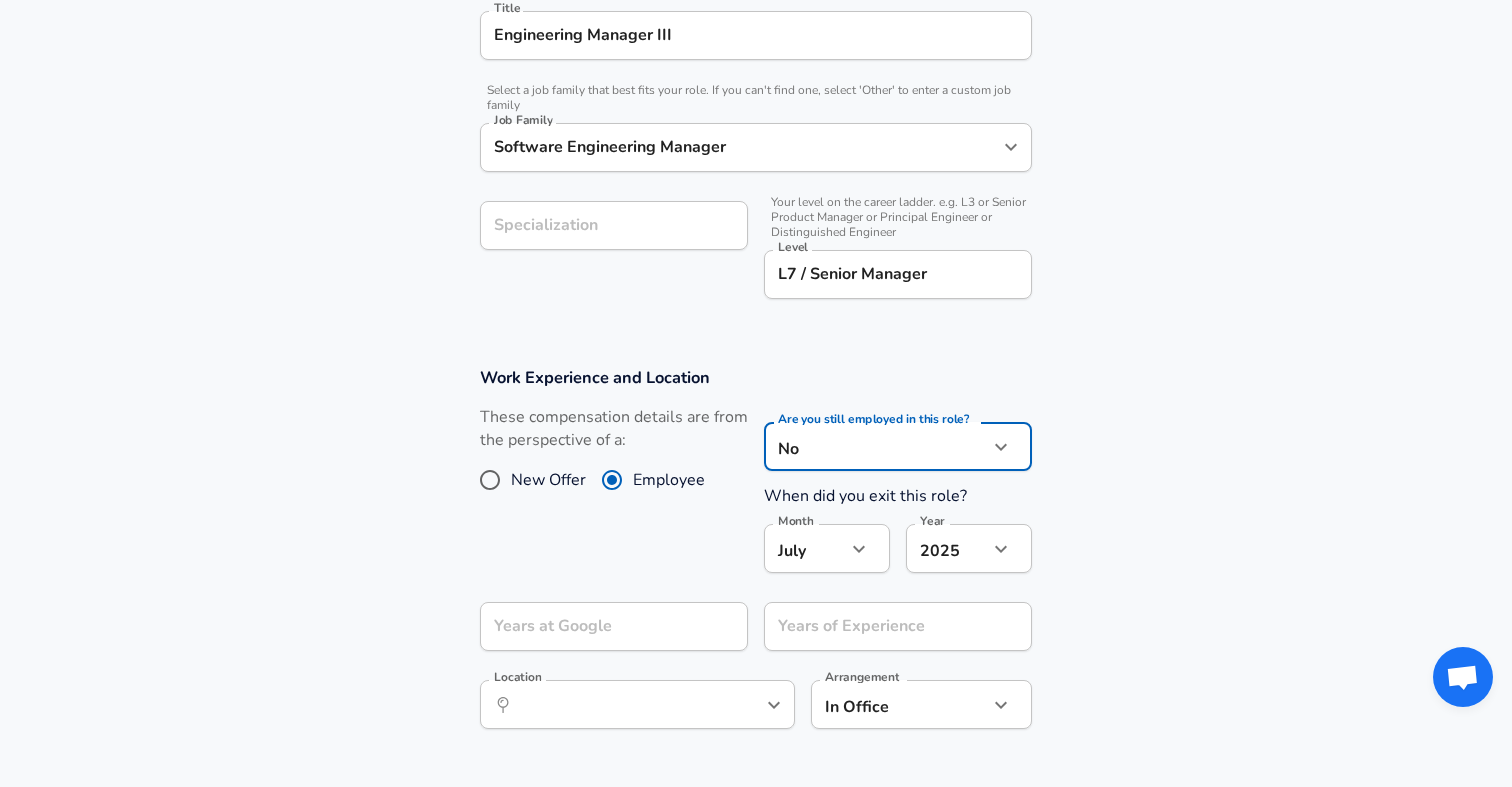 click on "Restart Add Your Salary Back Step 1 of 2 Thank You! File Successfully Submitted! Reset Enhance Privacy and Anonymity Yes Automatically hides specific fields until there are enough submissions to safely display the full details.   More Details Based on your submission and the data points that we have already collected, we will automatically hide and anonymize specific fields if there aren't enough data points to remain sufficiently anonymous. Step 2 of 2 Company & Title Information   Enter the company you received your offer from Company Google Company   Select the title that closest resembles your official title. This should be similar to the title that was present on your offer letter. Title Engineering Manager III Title   Select a job family that best fits your role. If you can't find one, select 'Other' to enter a custom job family Job Family Software Engineering Manager Job Family Specialization Specialization   Level L7 / Senior Manager Level Work Experience and Location New Offer Employee No no Month 7" at bounding box center (756, -395) 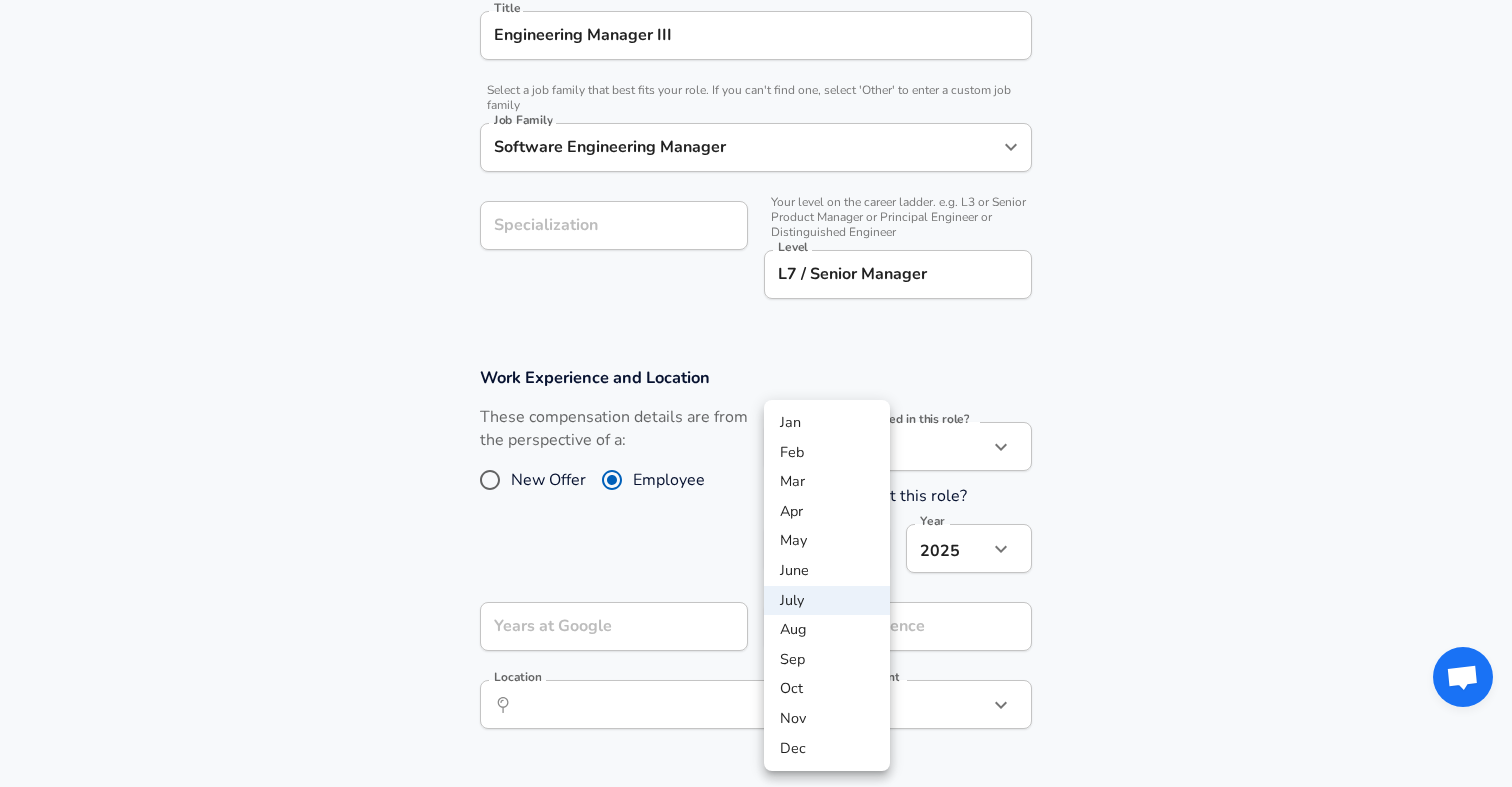 click on "Apr" at bounding box center [827, 512] 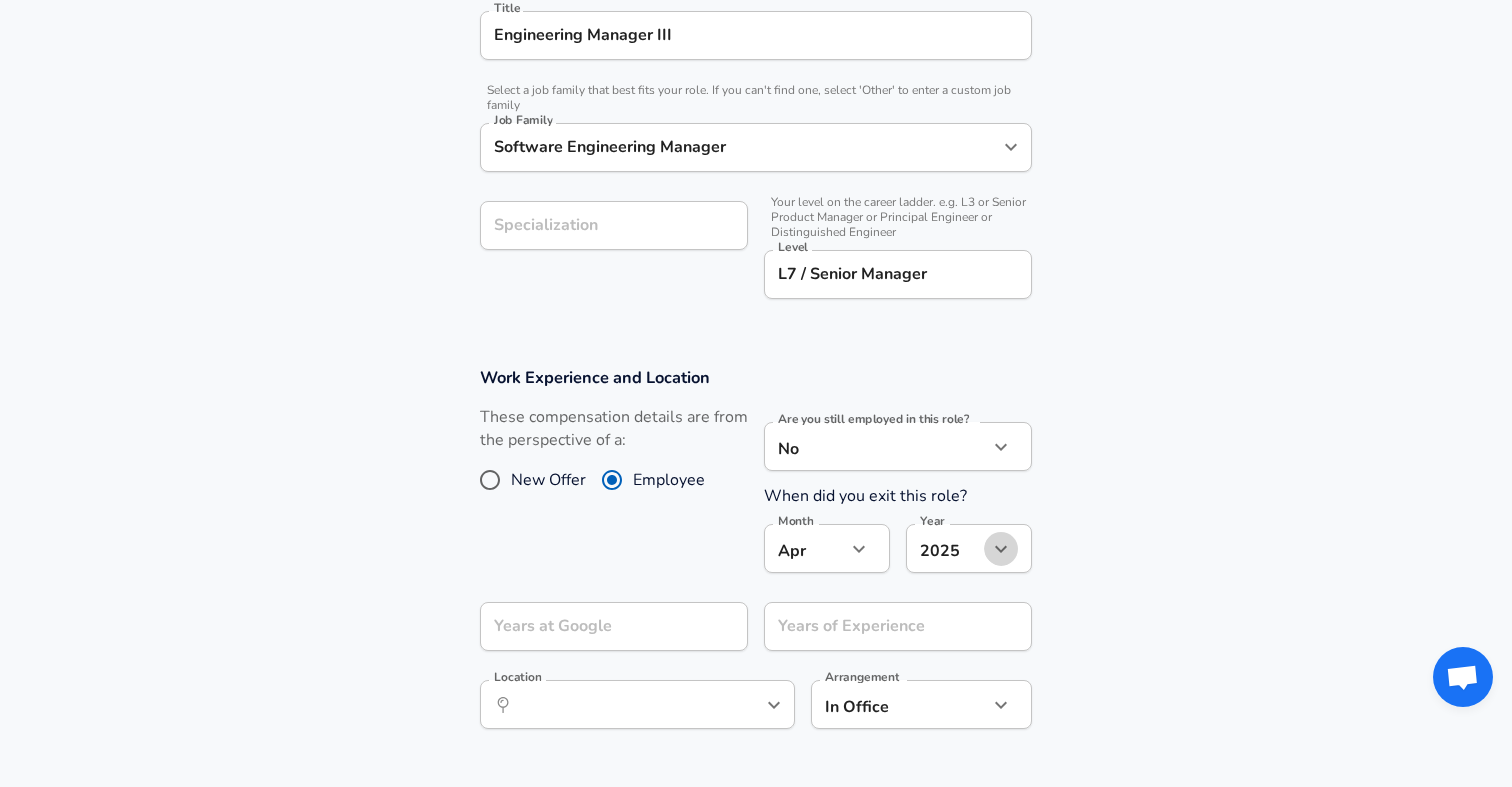 click at bounding box center [1001, 549] 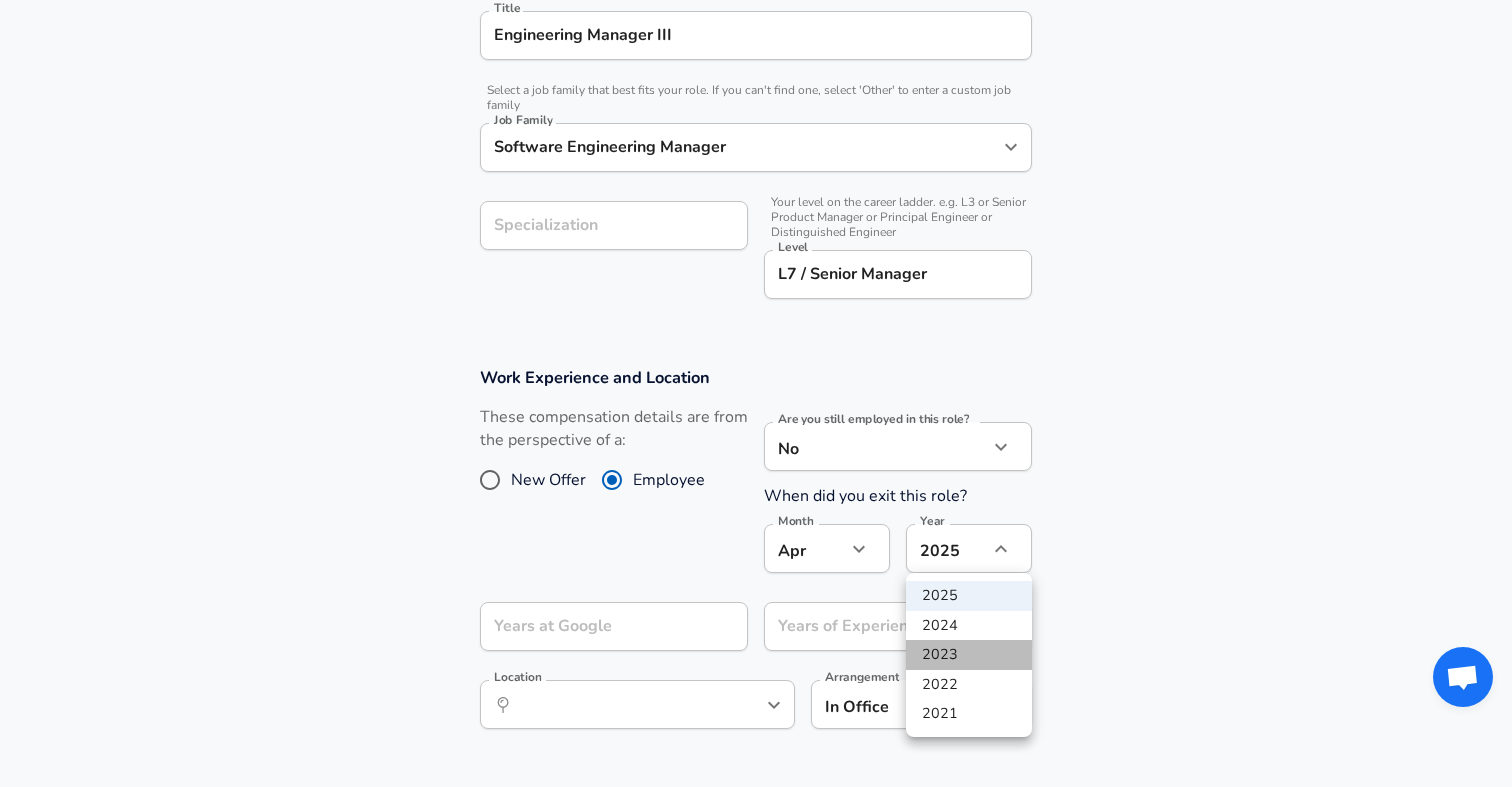 click on "2023" at bounding box center (969, 655) 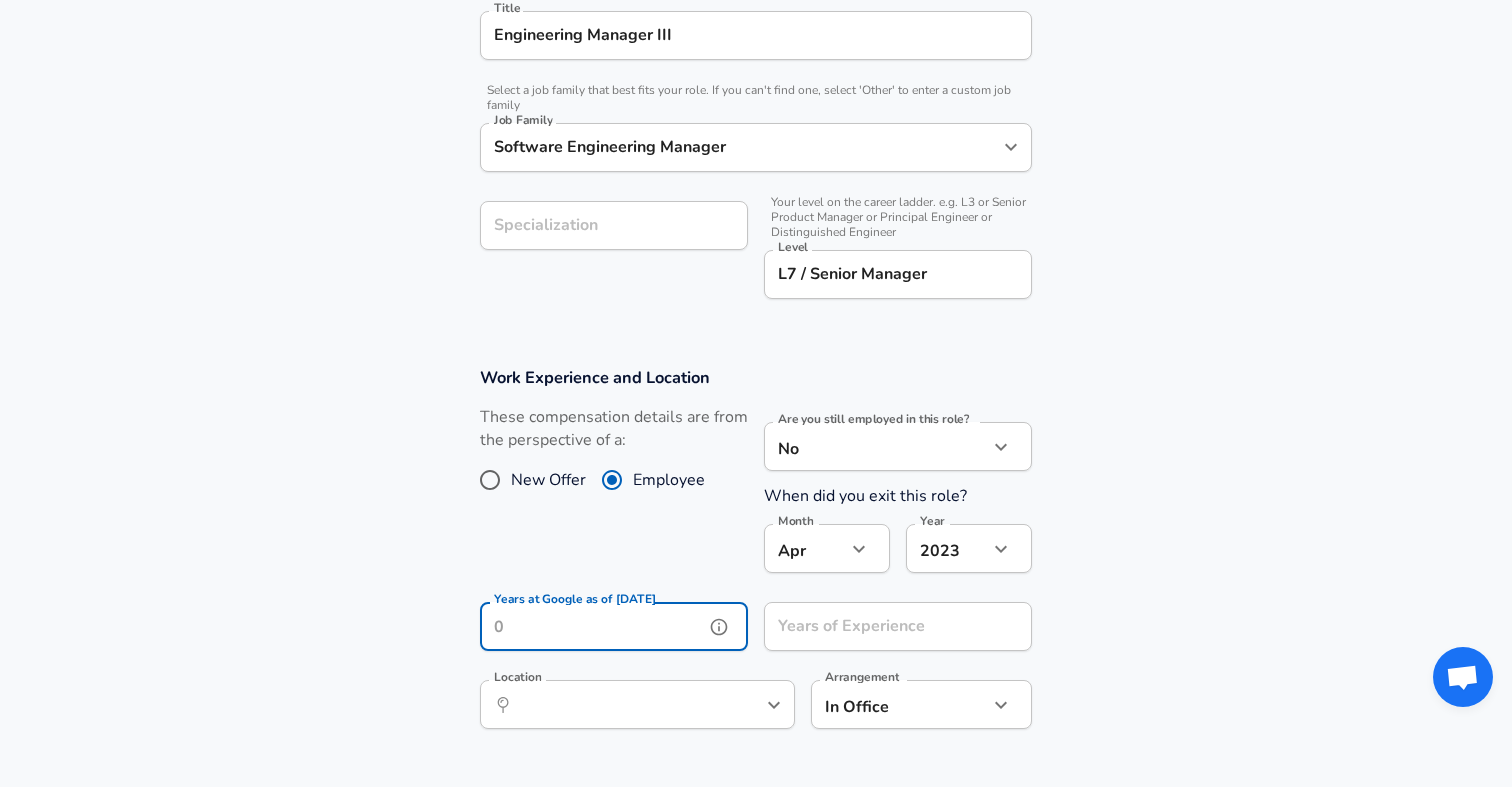 click on "Years at Google as of [DATE]" at bounding box center [592, 626] 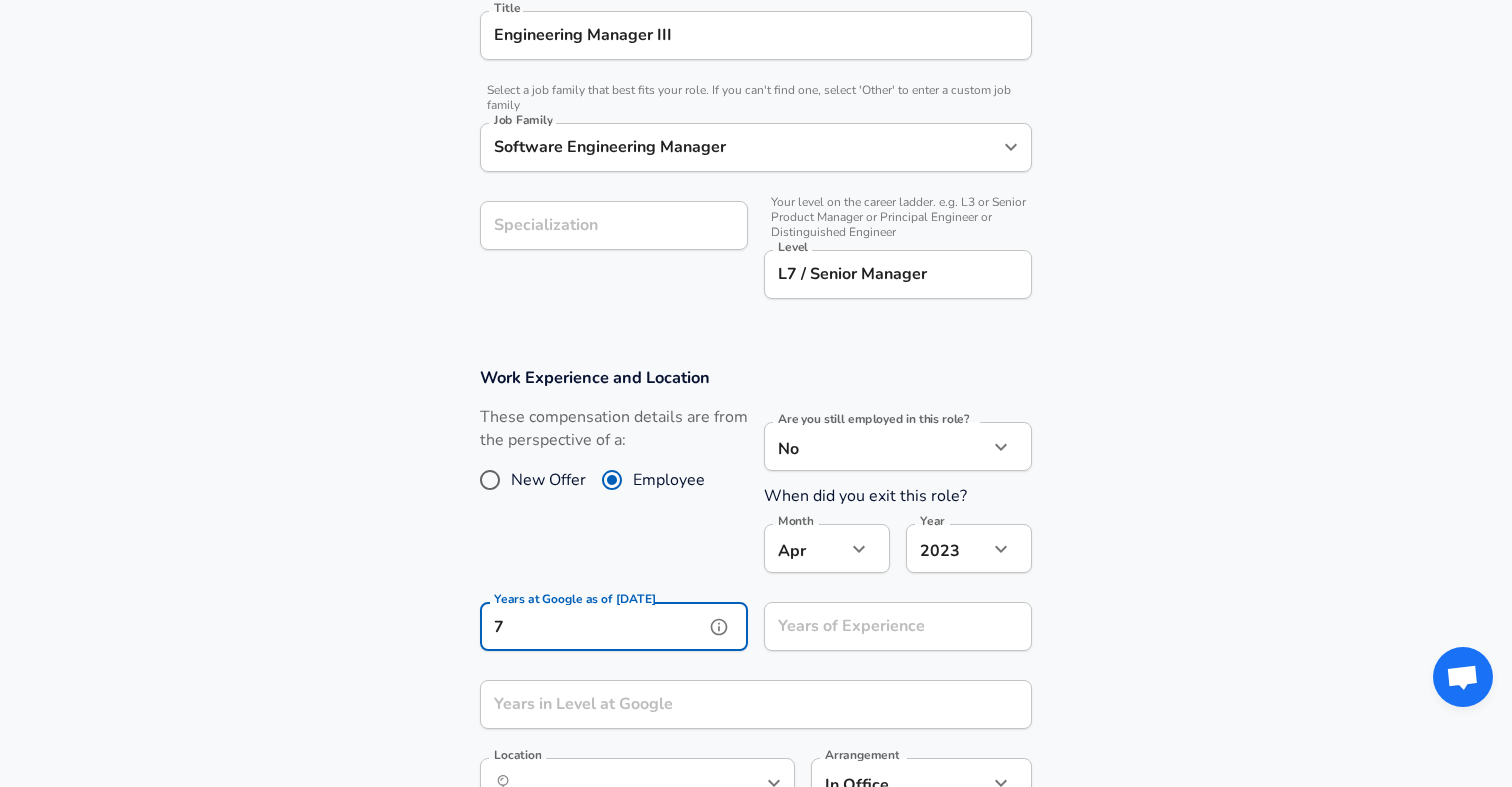 type on "7" 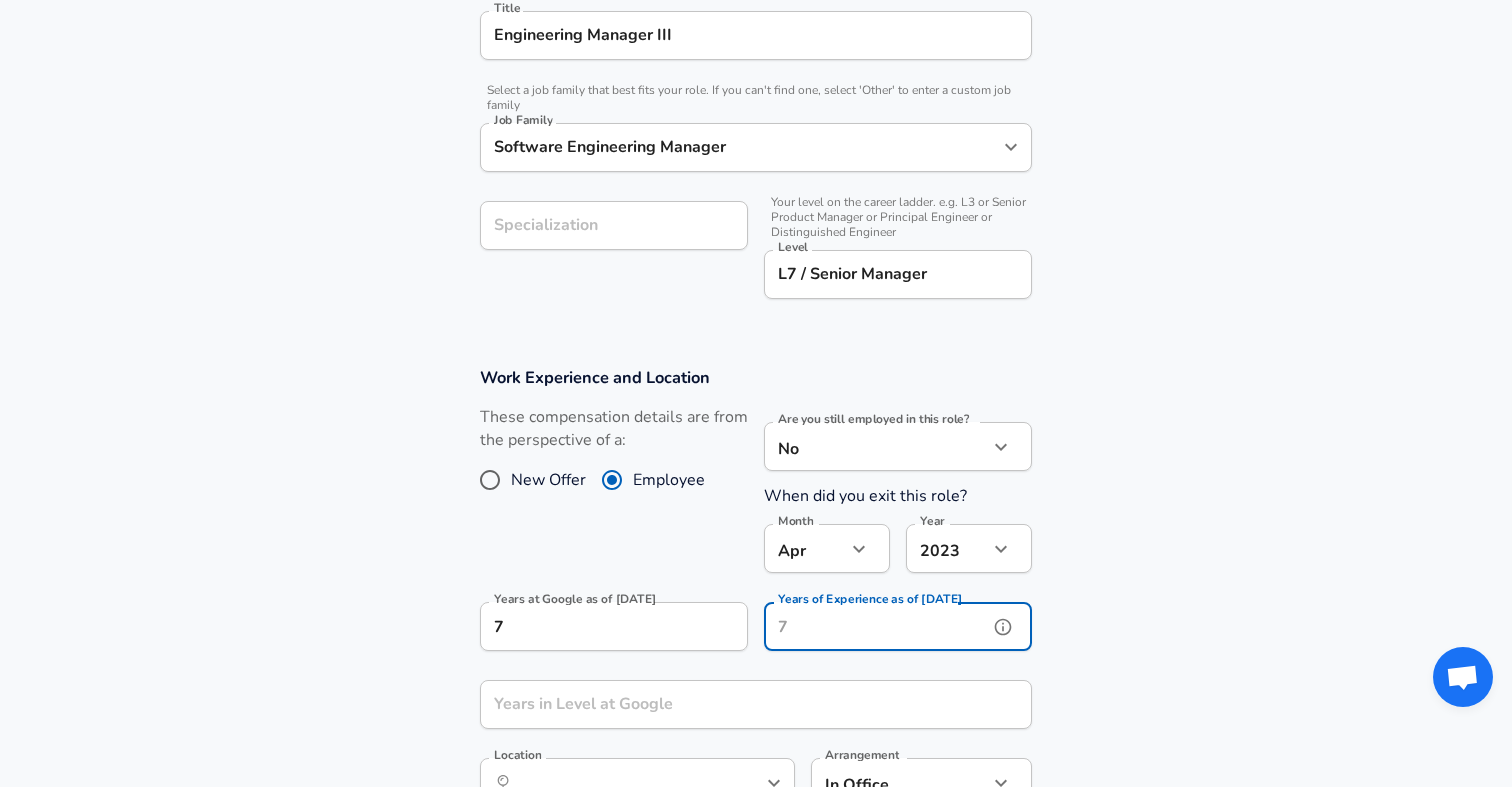 click on "Years of Experience as of [DATE]" at bounding box center (876, 626) 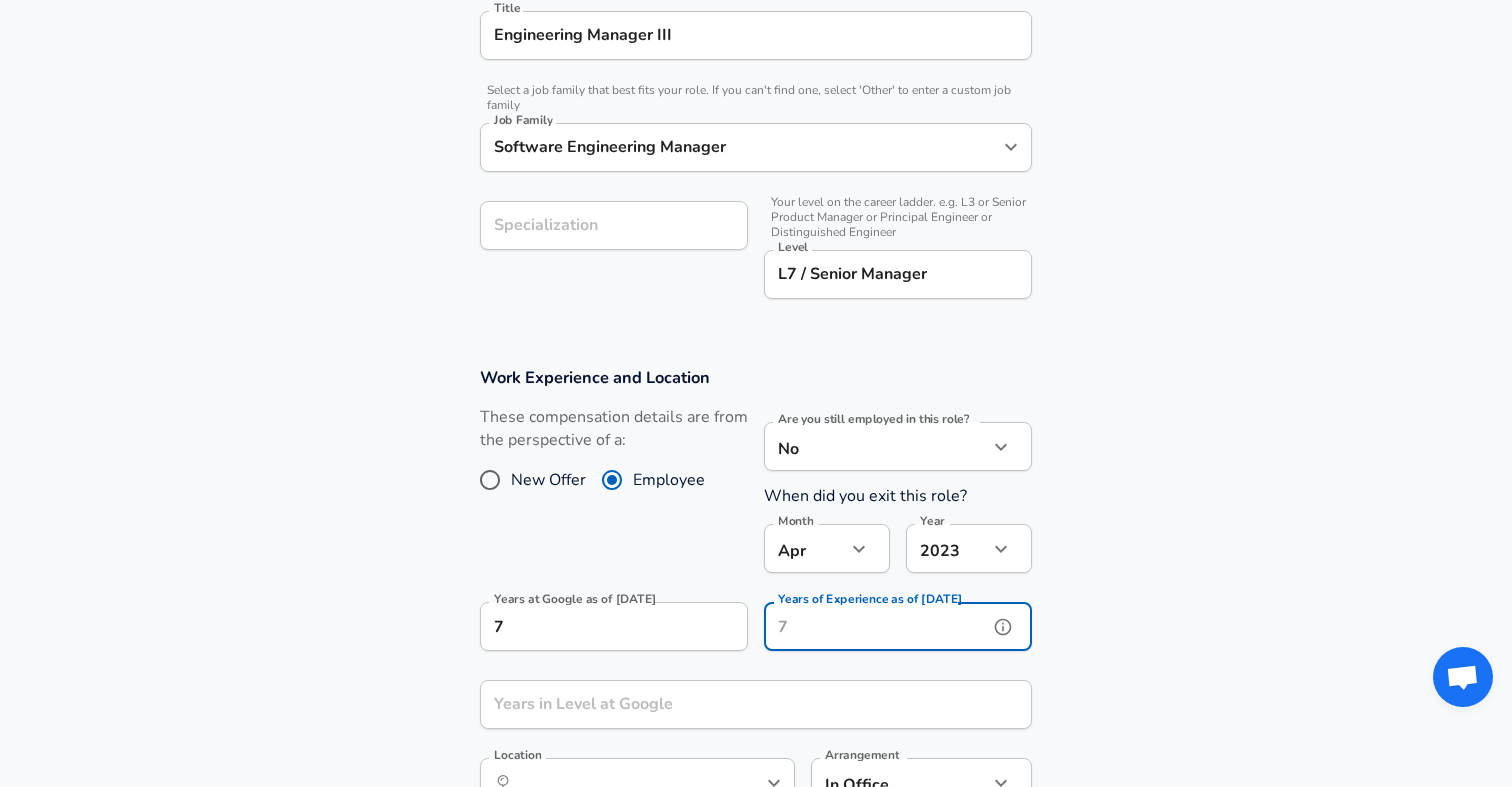 click on "Years of Experience as of [DATE]" at bounding box center [876, 626] 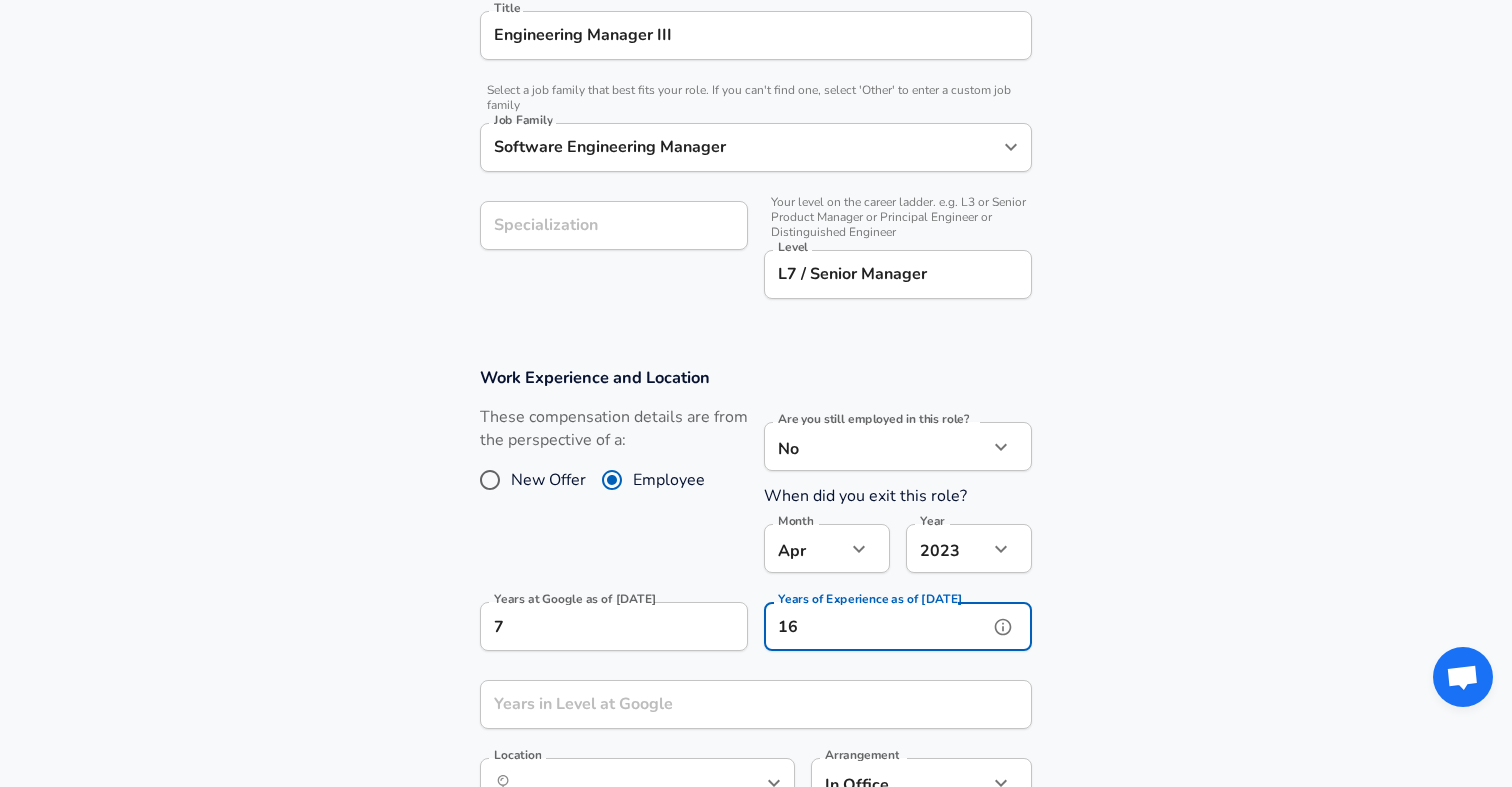 type on "1" 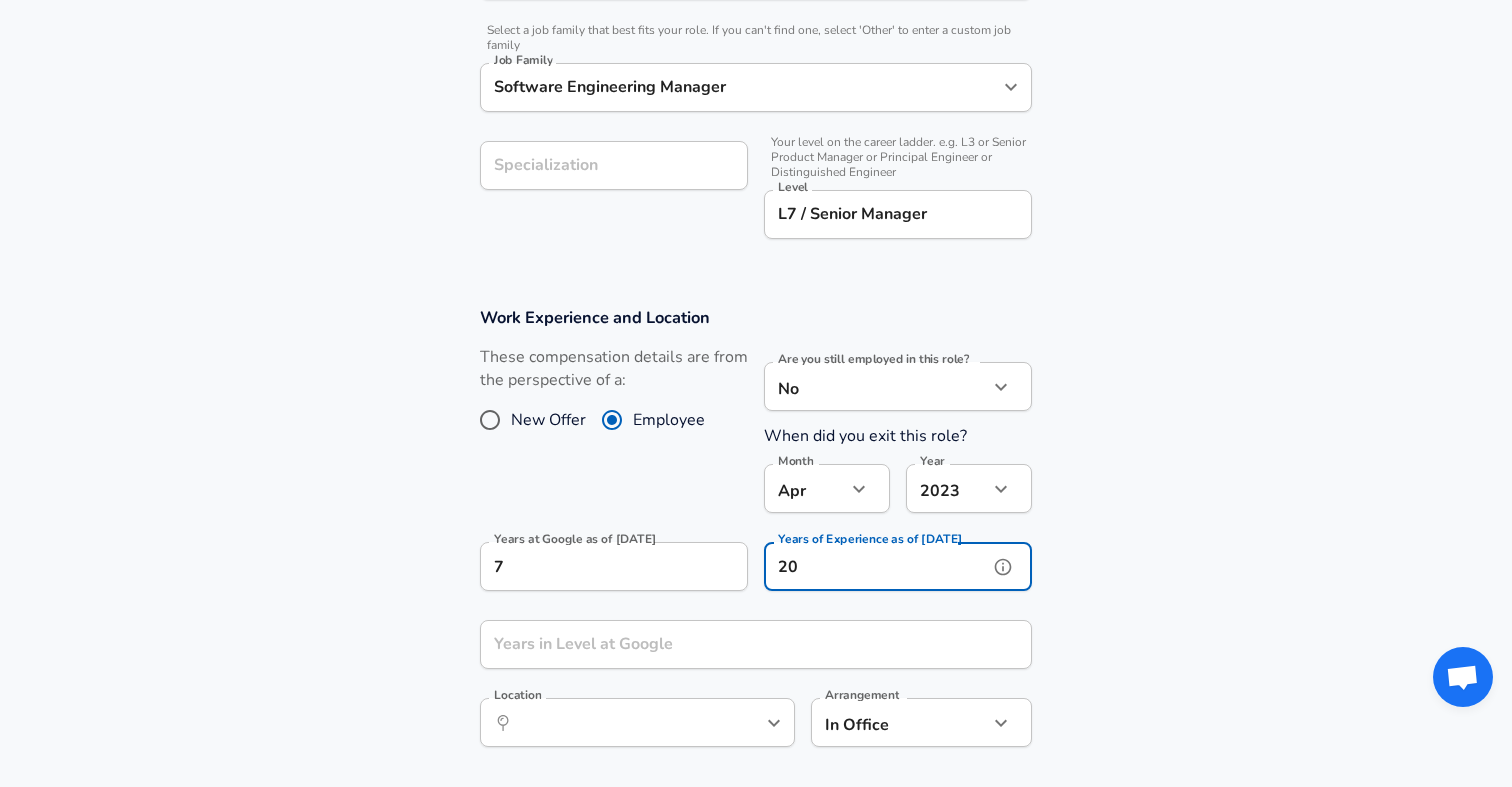scroll, scrollTop: 855, scrollLeft: 0, axis: vertical 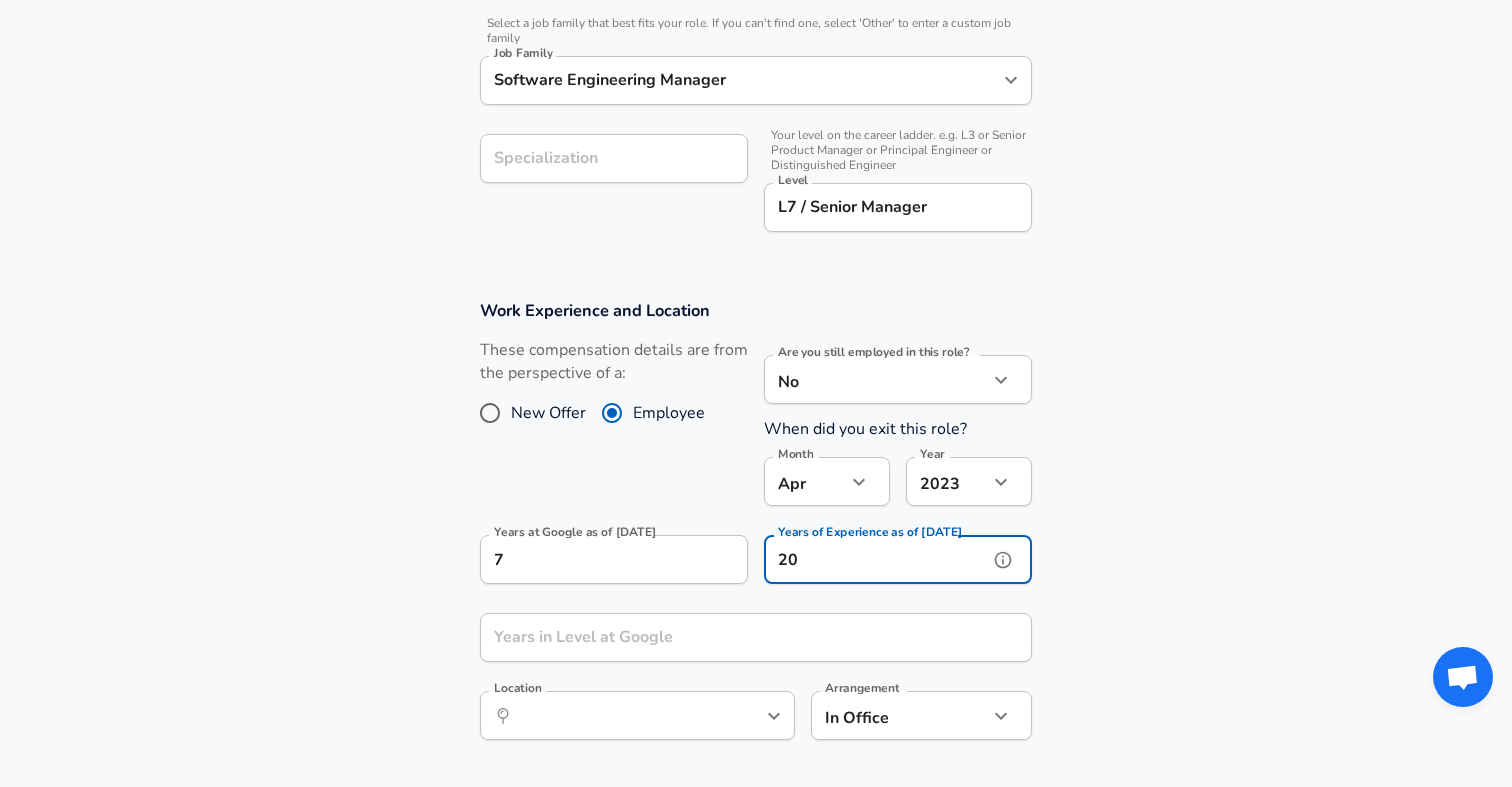 type on "20" 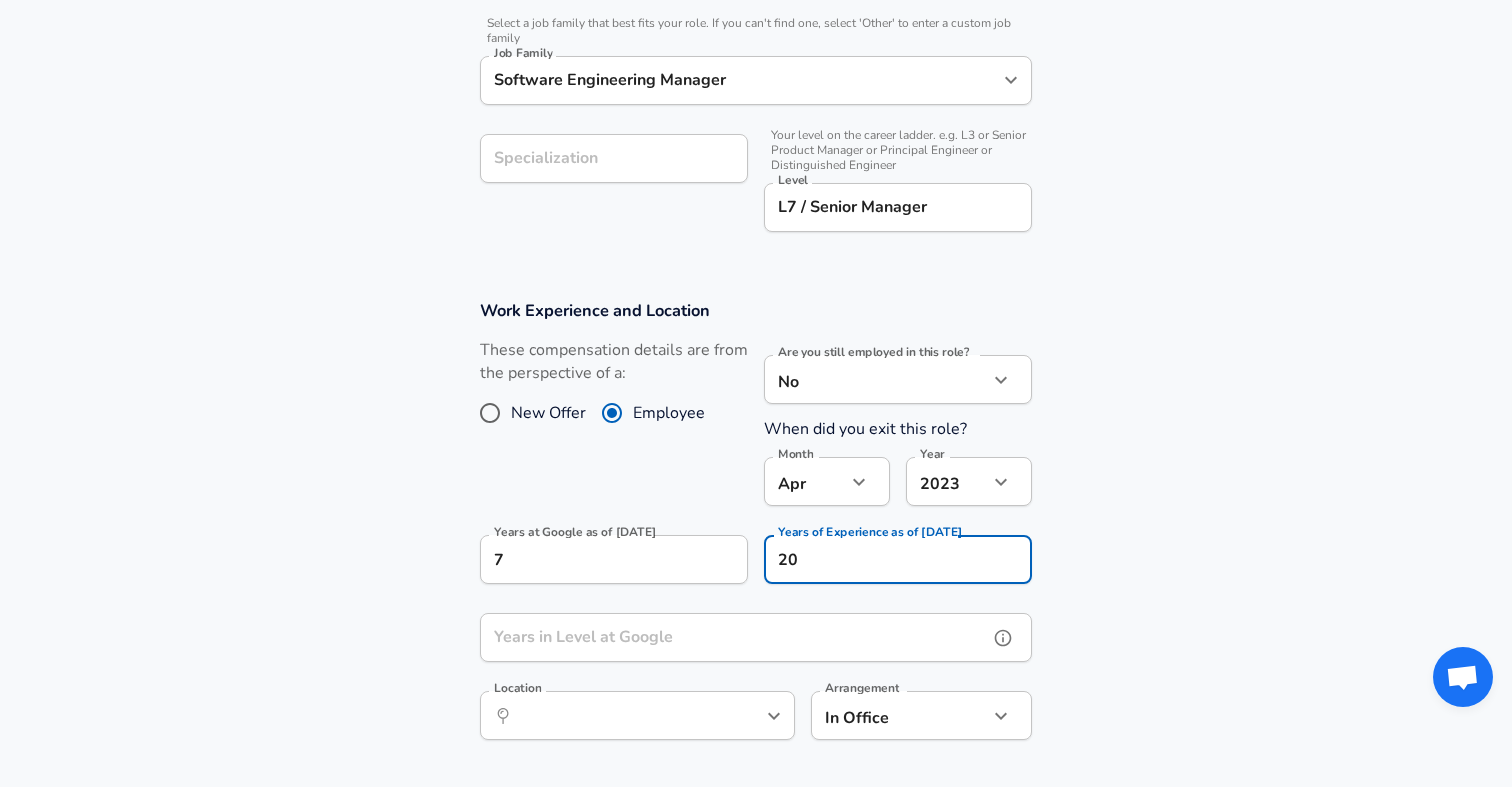 click on "Years in Level at Google" at bounding box center (734, 637) 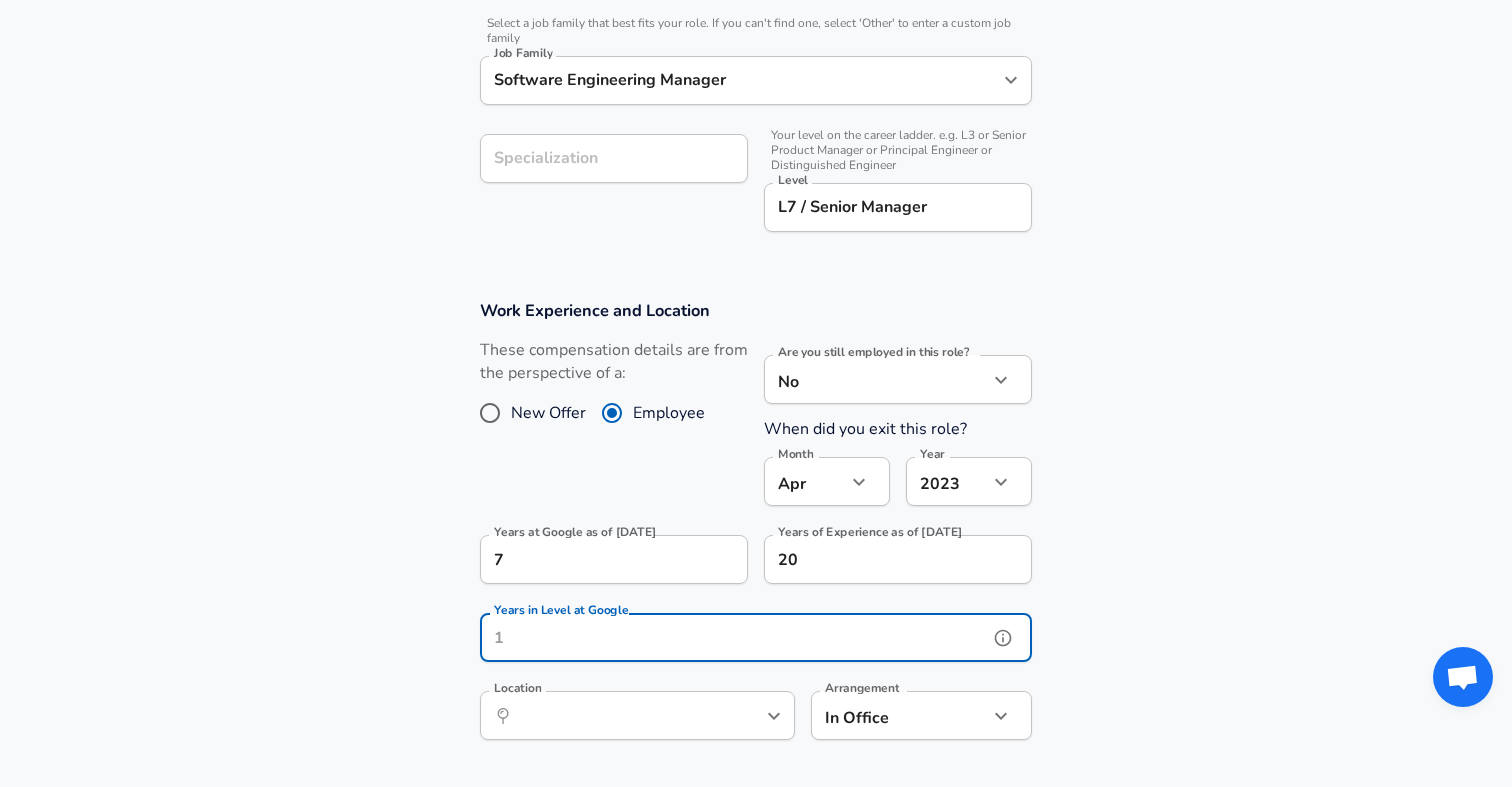 type on "4" 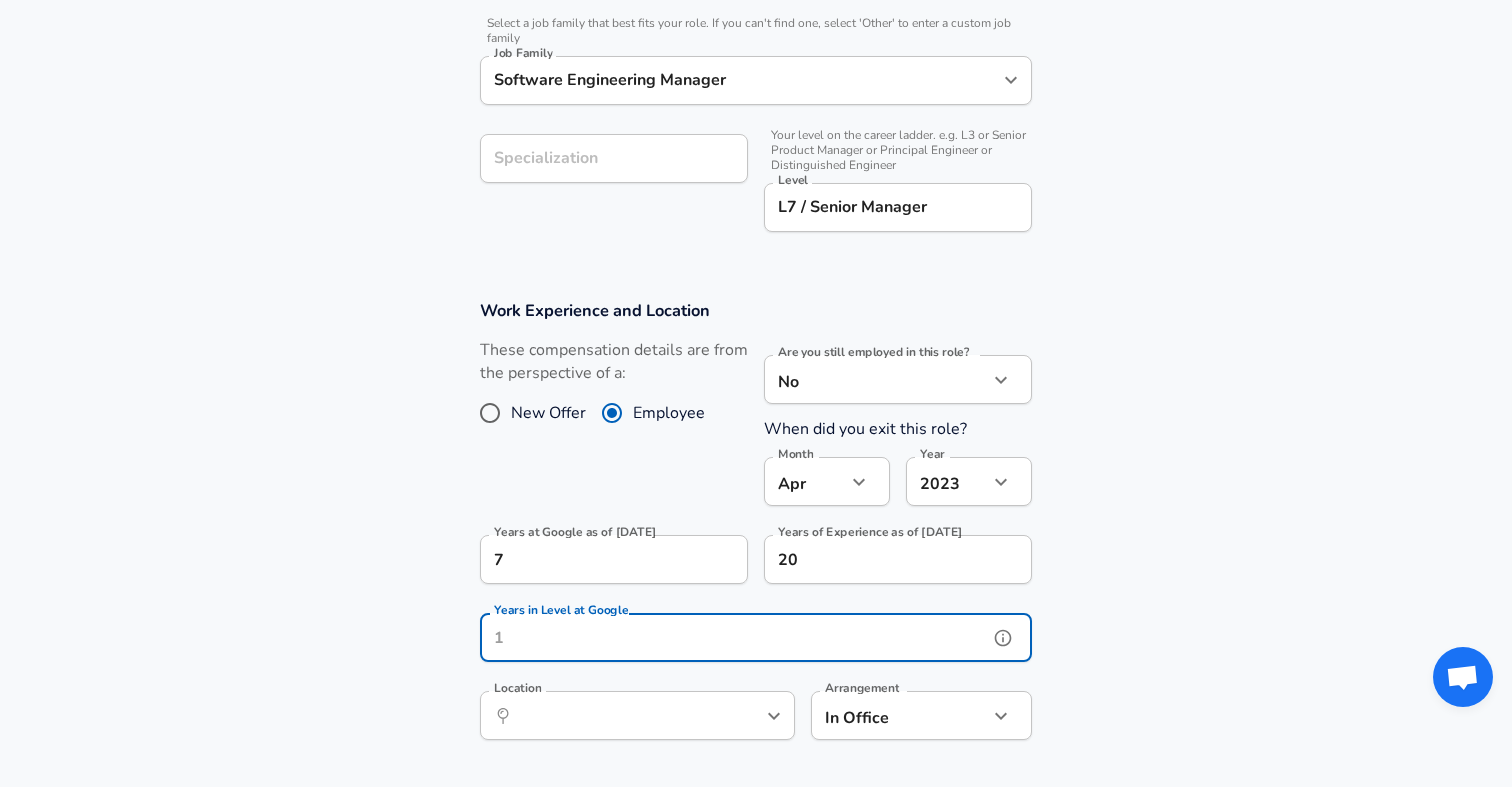 scroll, scrollTop: 0, scrollLeft: 0, axis: both 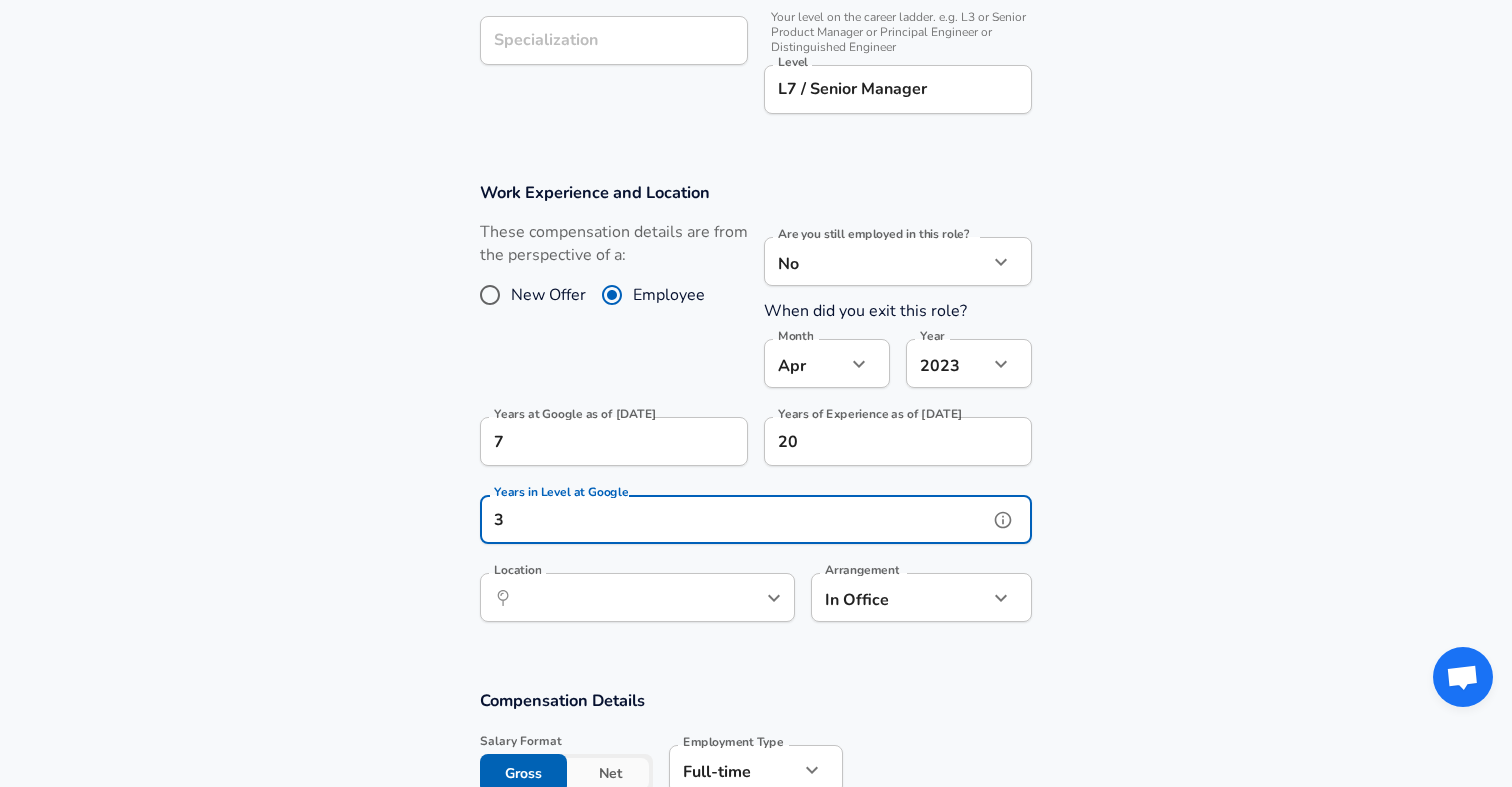 click 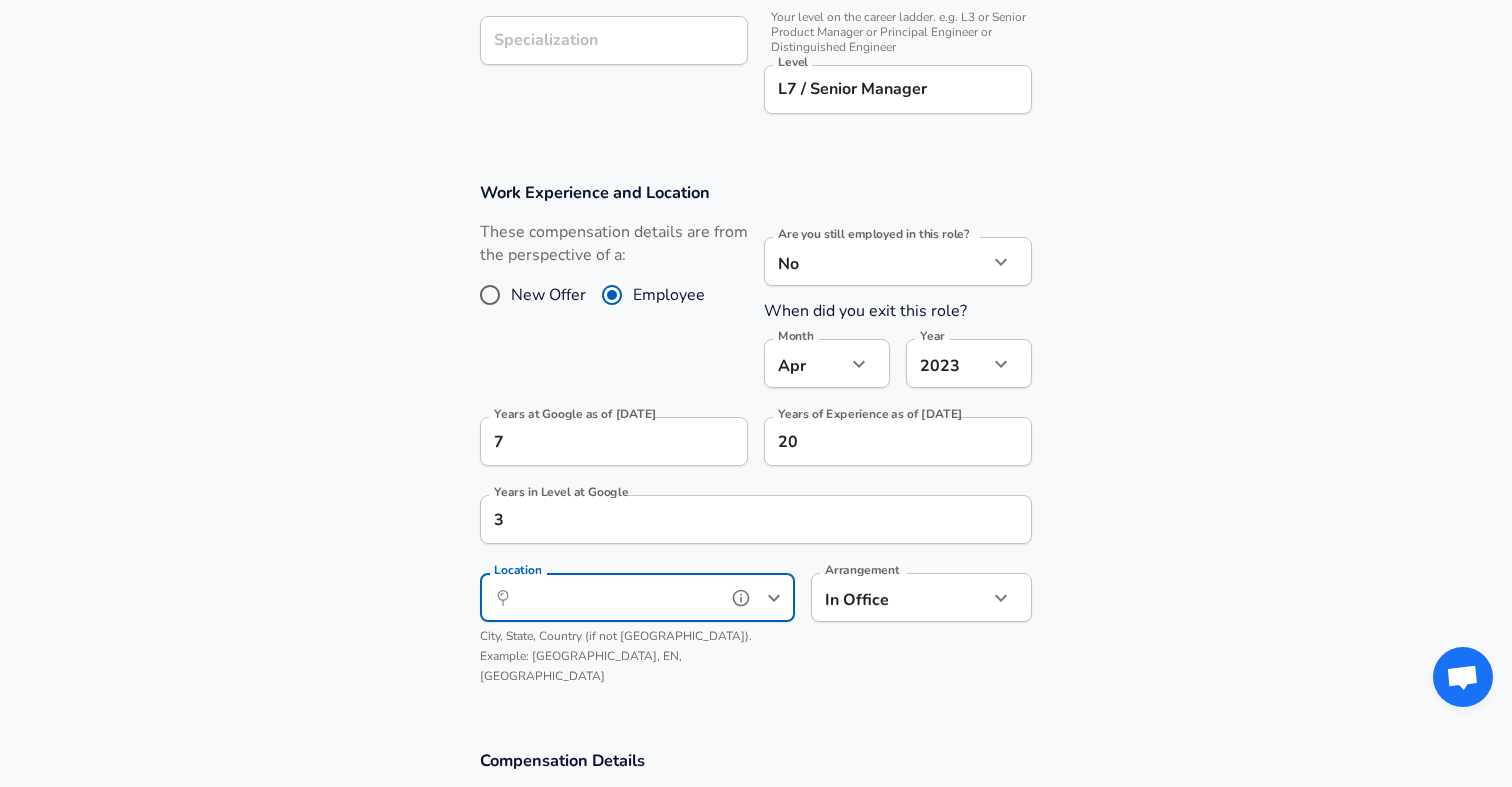 click on "Location" at bounding box center [615, 597] 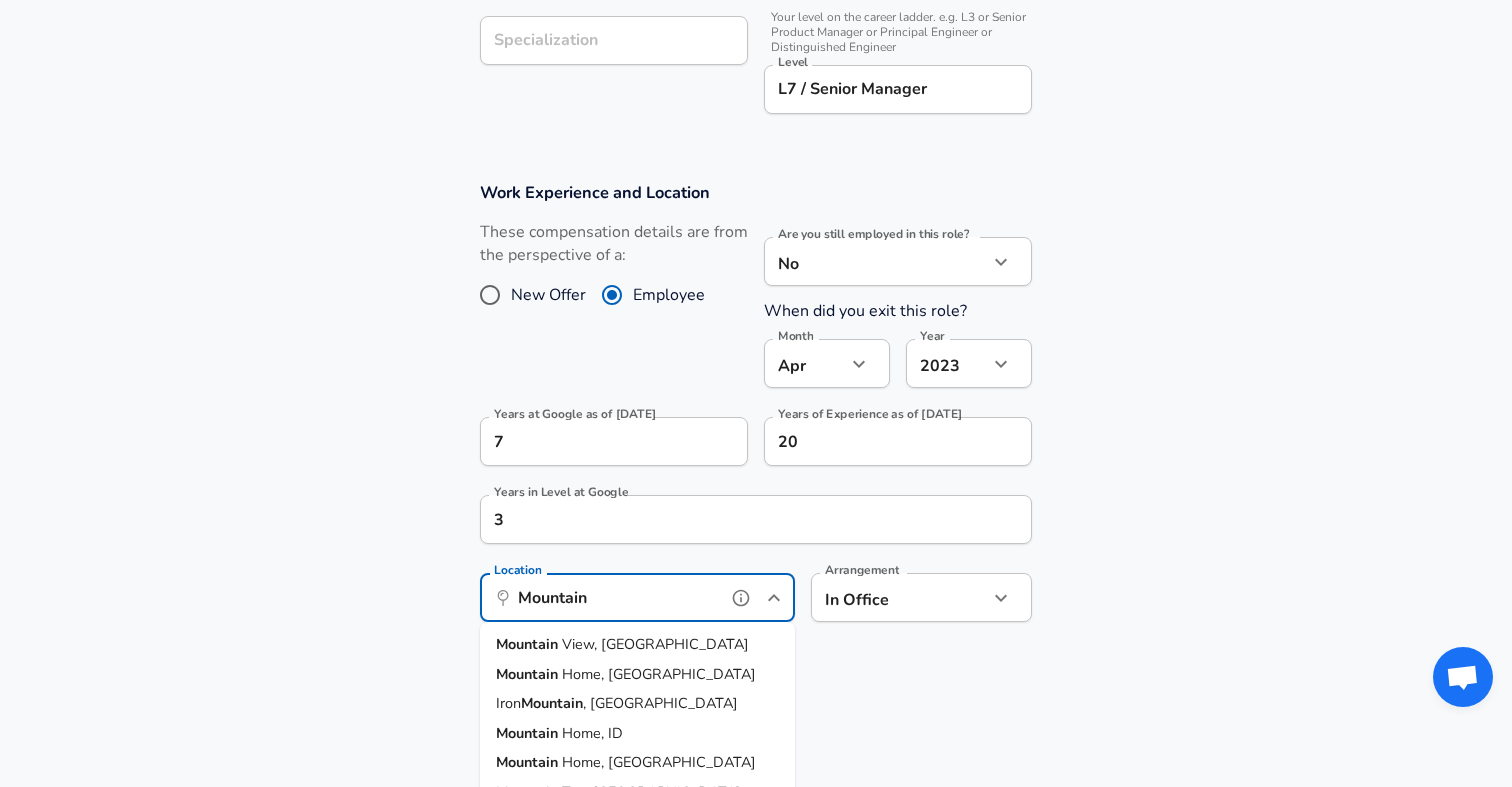 click on "[GEOGRAPHIC_DATA], [GEOGRAPHIC_DATA]" at bounding box center [637, 645] 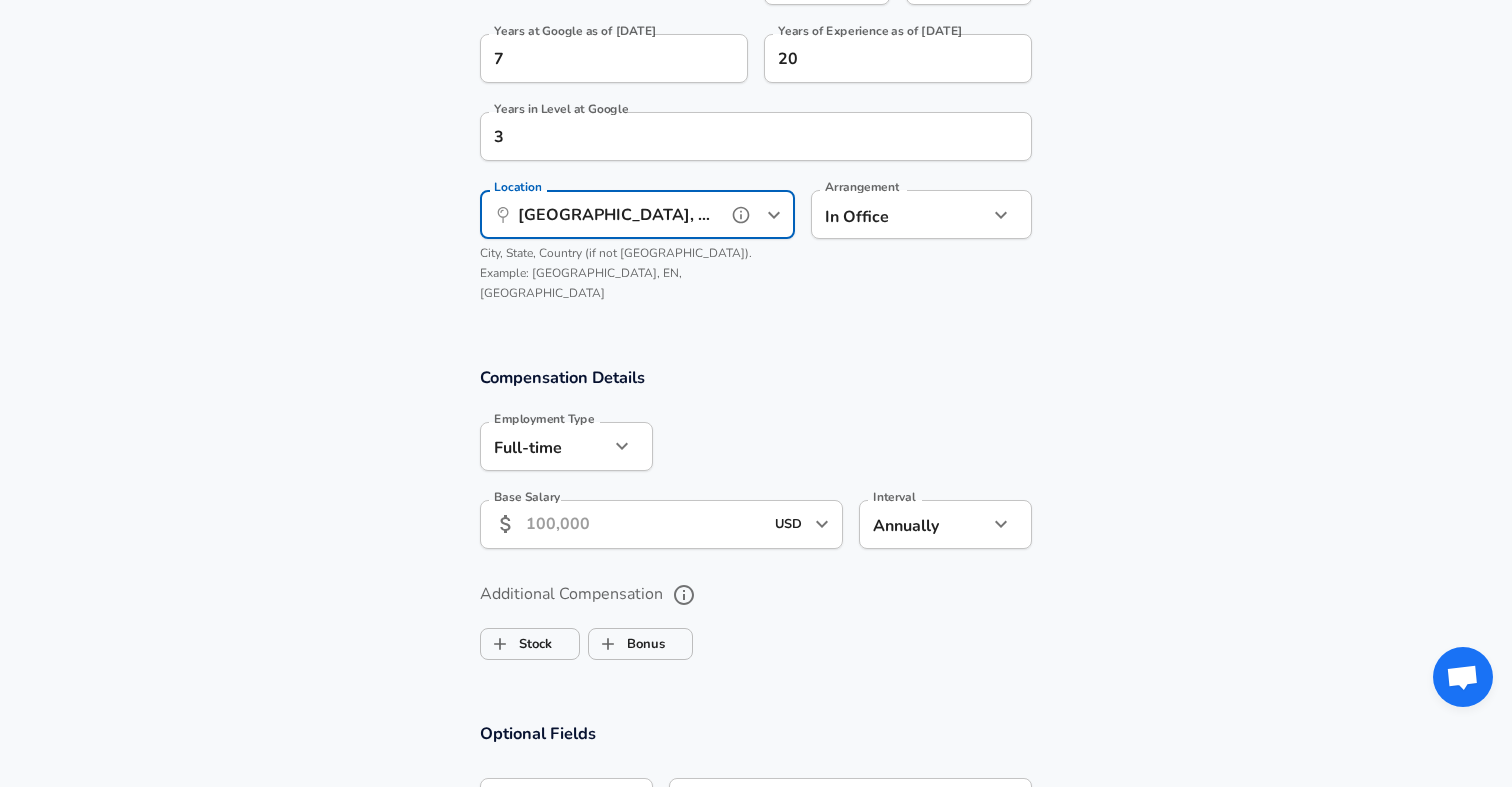 scroll, scrollTop: 1358, scrollLeft: 0, axis: vertical 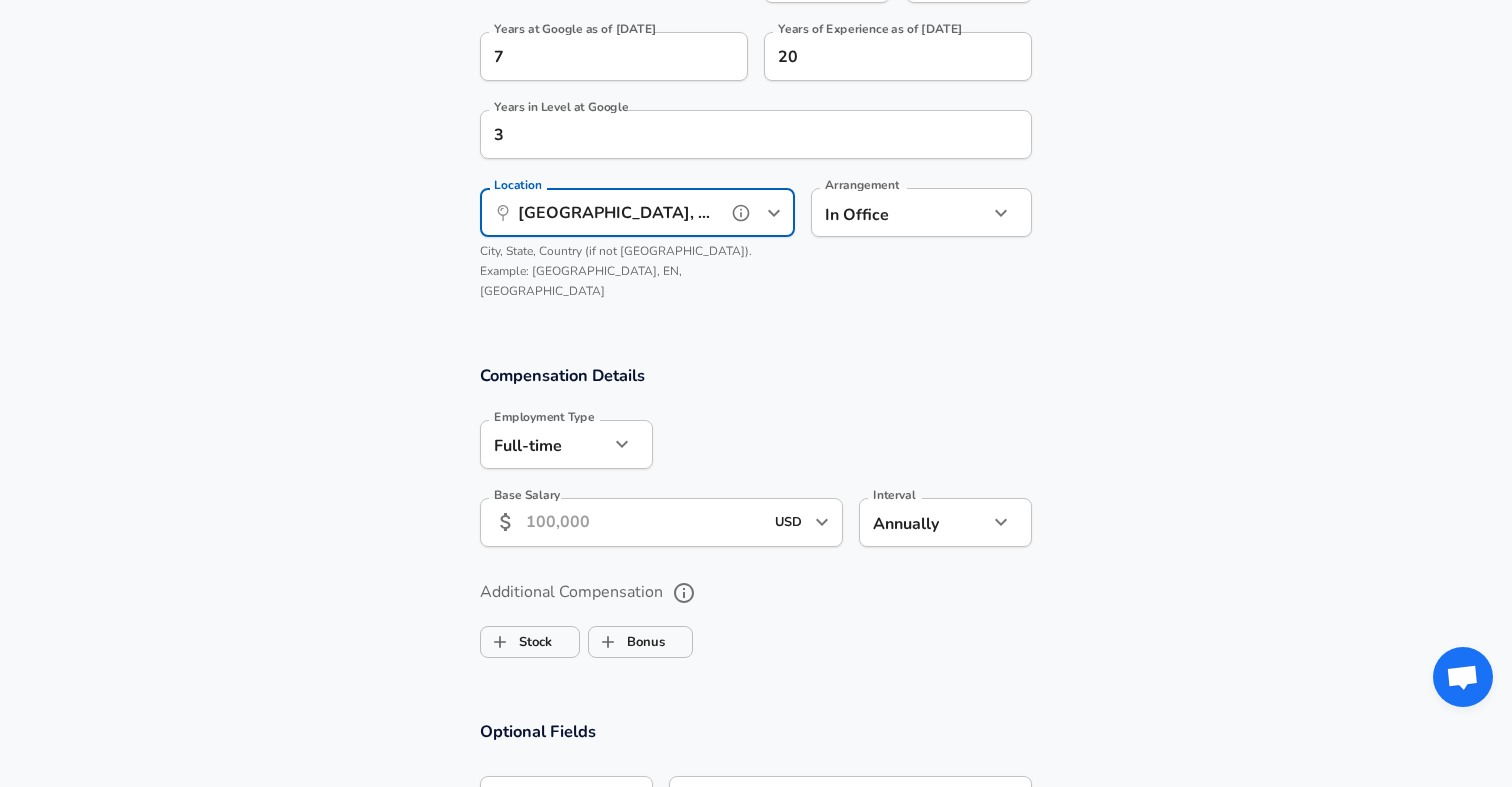 type on "[GEOGRAPHIC_DATA], [GEOGRAPHIC_DATA]" 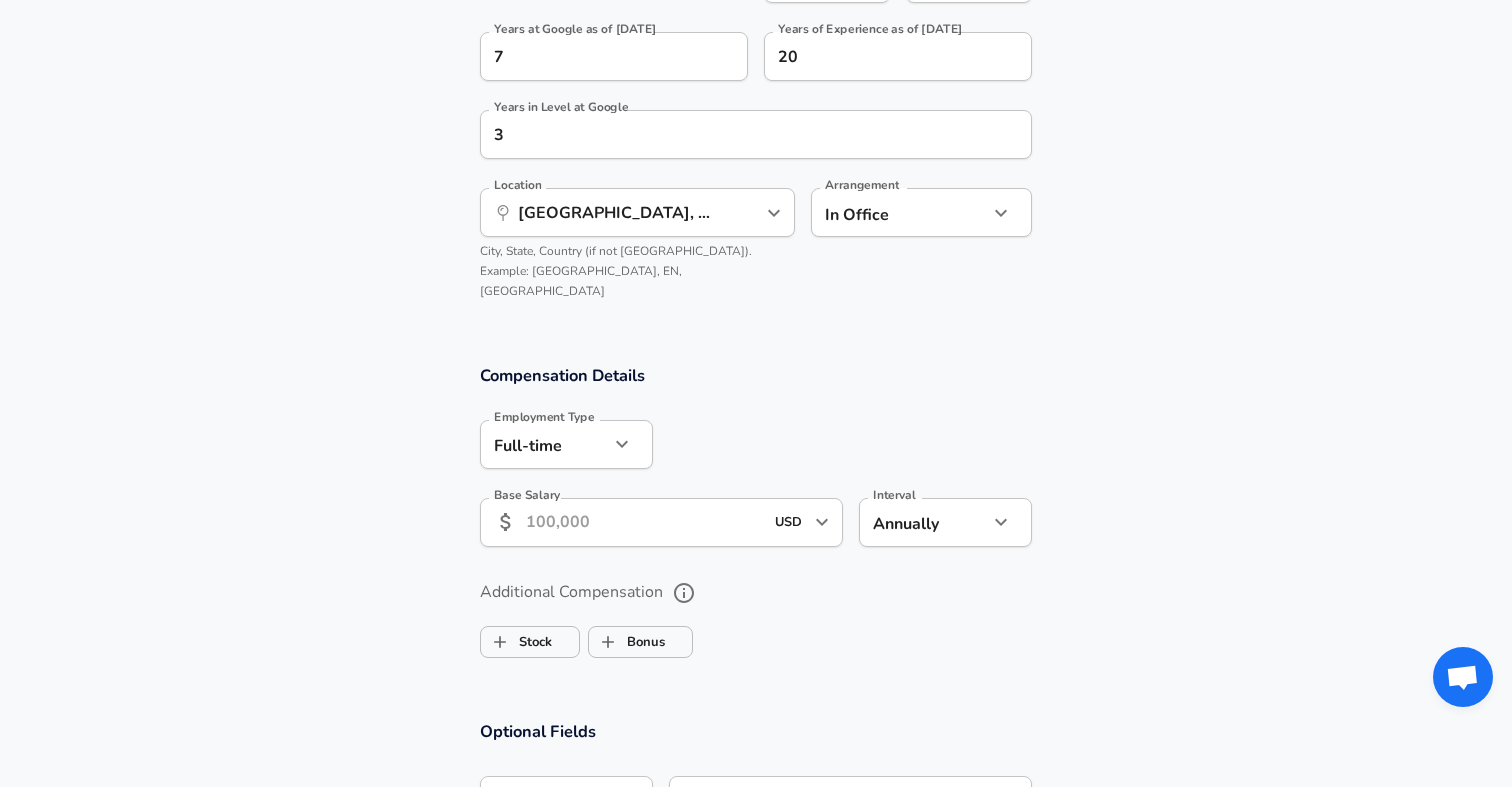 click on "Base Salary" at bounding box center (644, 522) 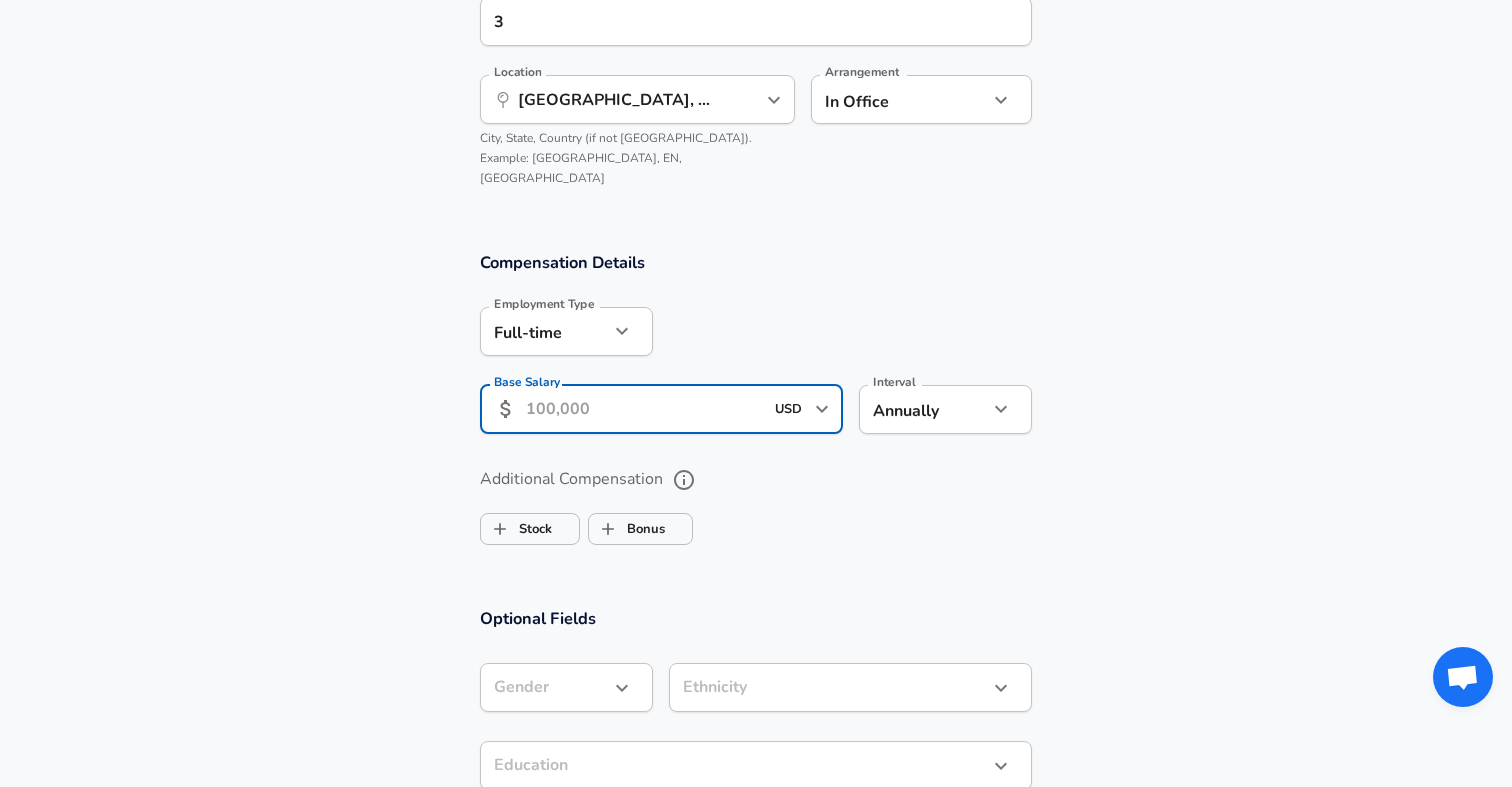 scroll, scrollTop: 1475, scrollLeft: 0, axis: vertical 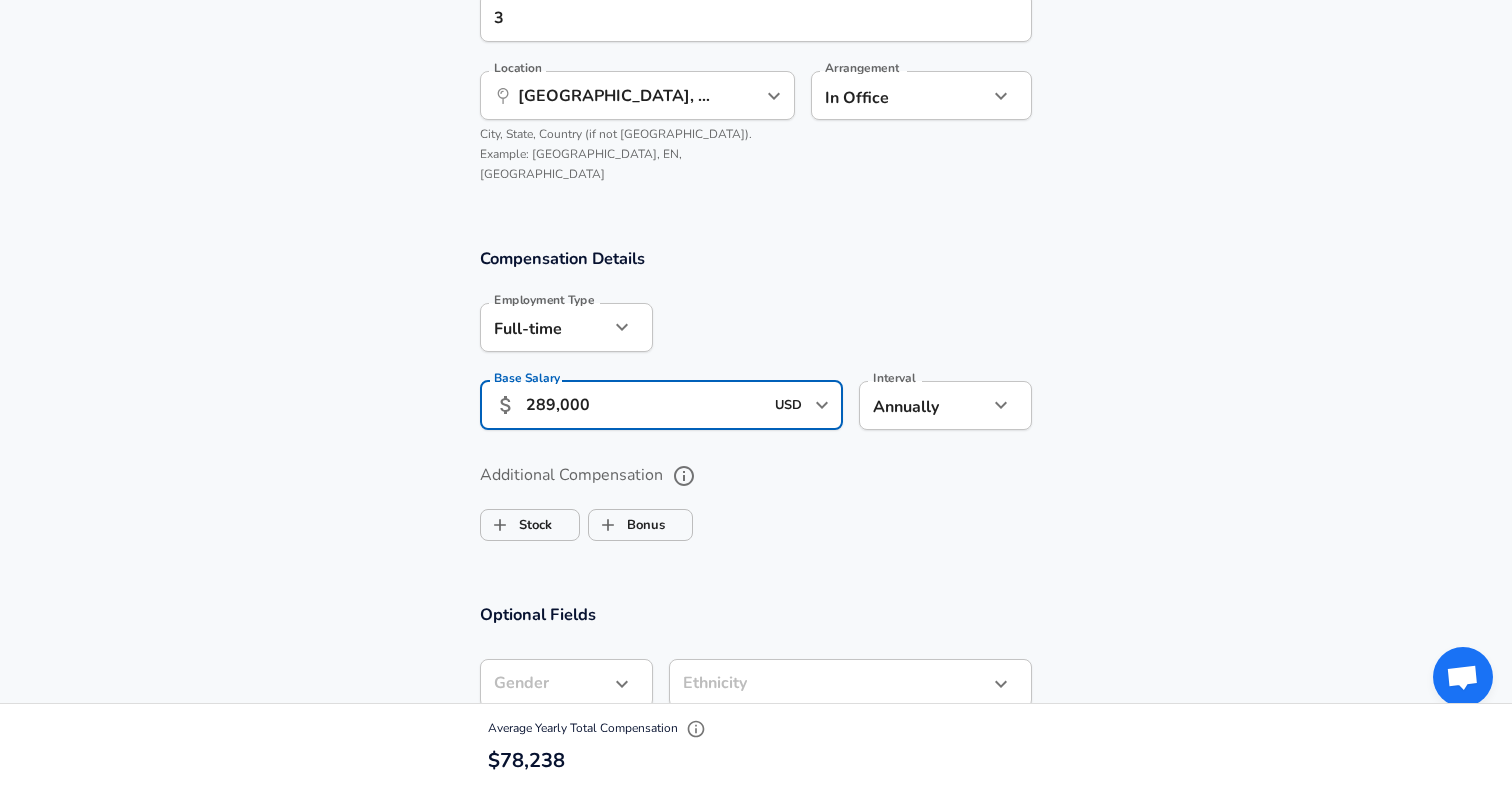 type on "289,000" 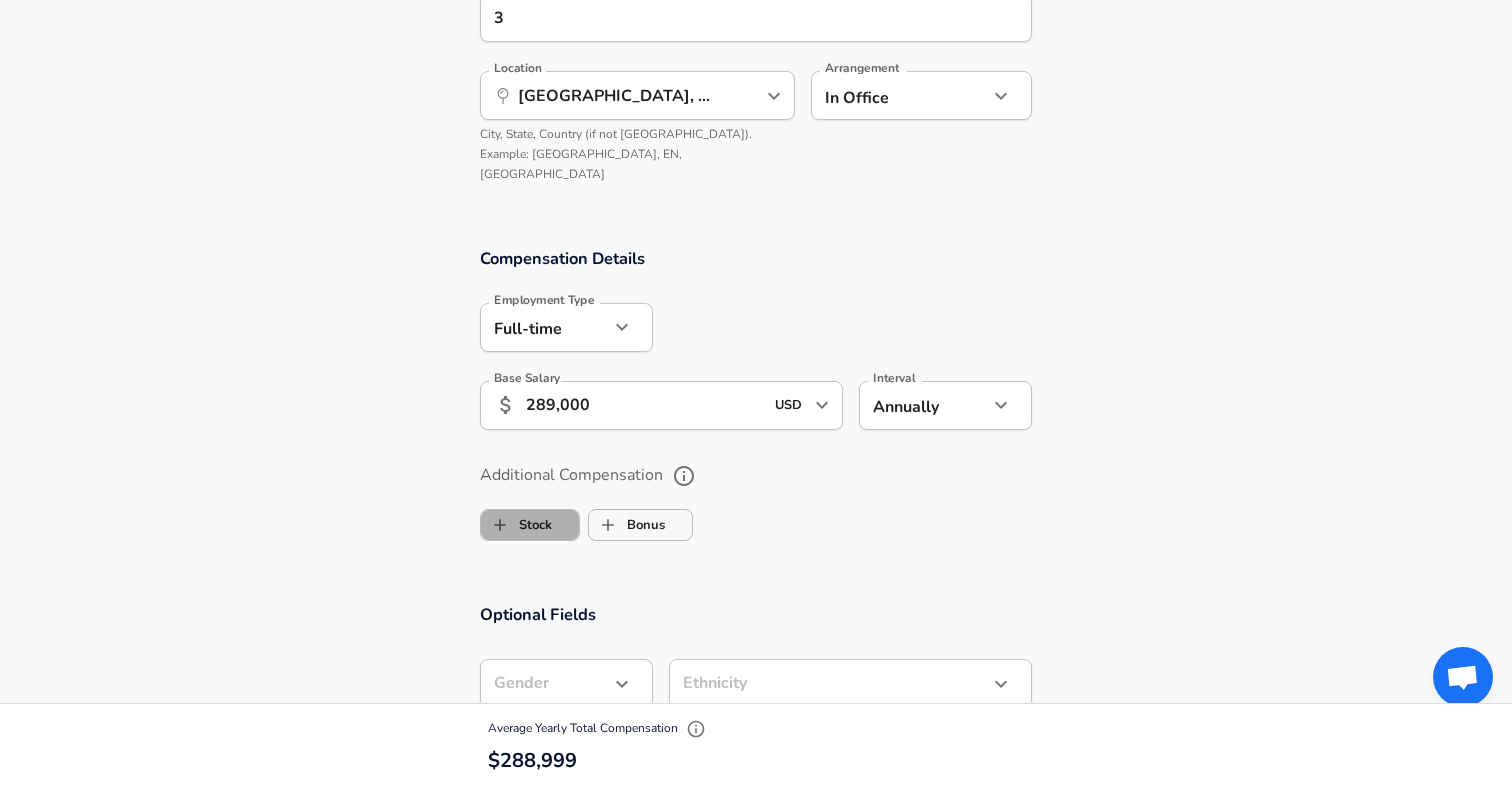 click on "Stock" at bounding box center [516, 525] 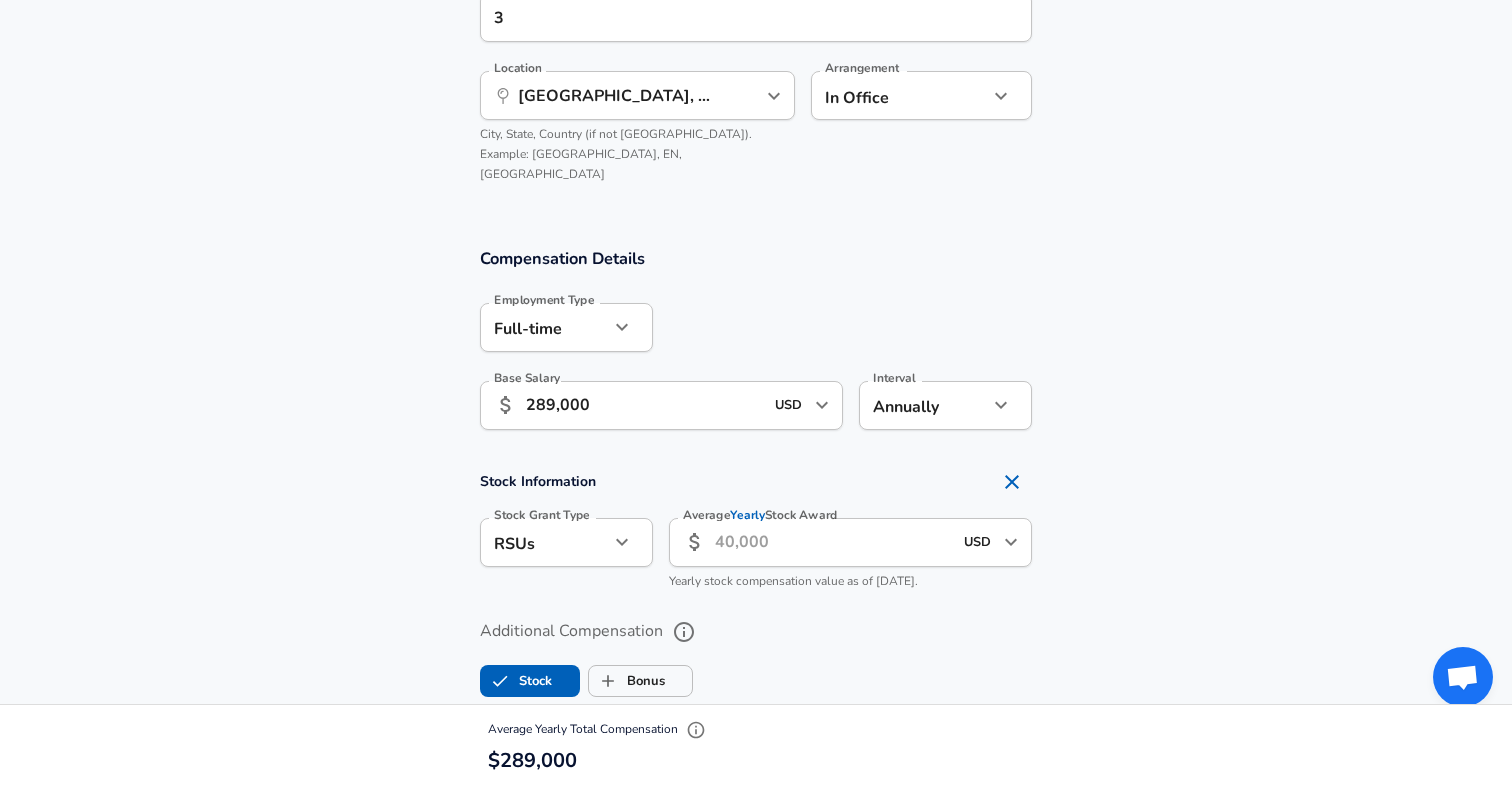 click on "Average  Yearly  Stock Award" at bounding box center (833, 542) 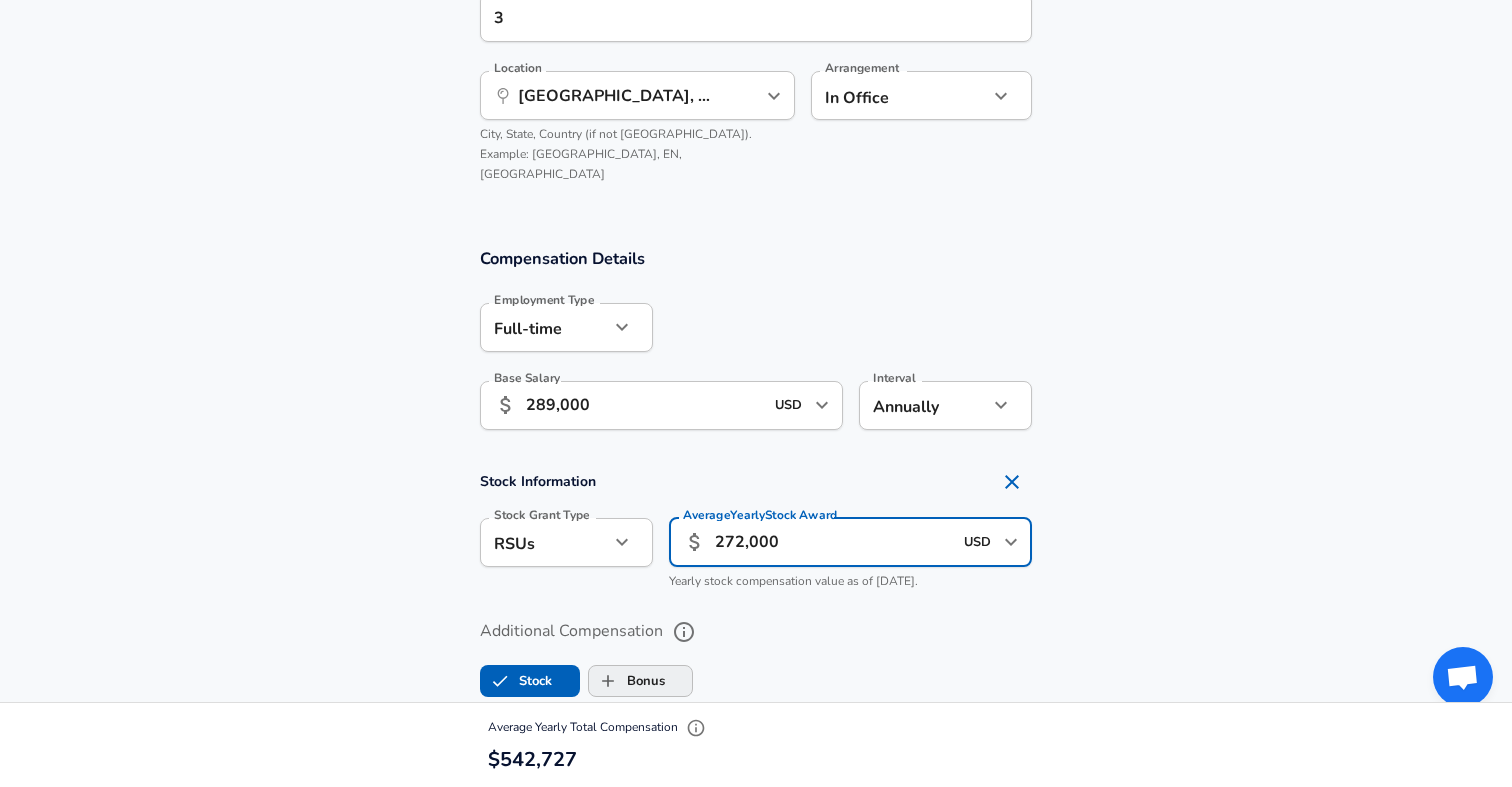 type on "272,000" 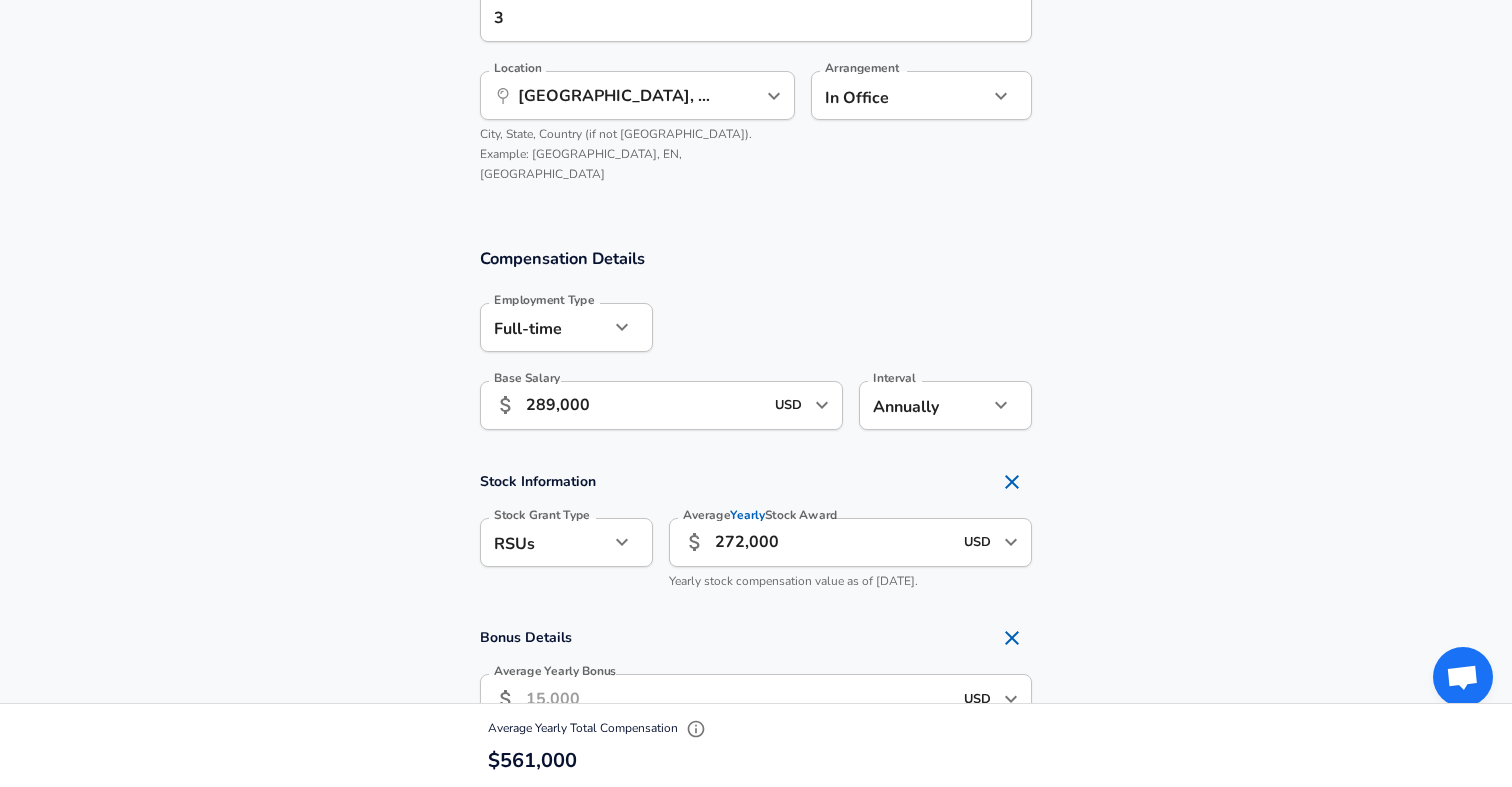 click on "Average Yearly Bonus" at bounding box center [739, 698] 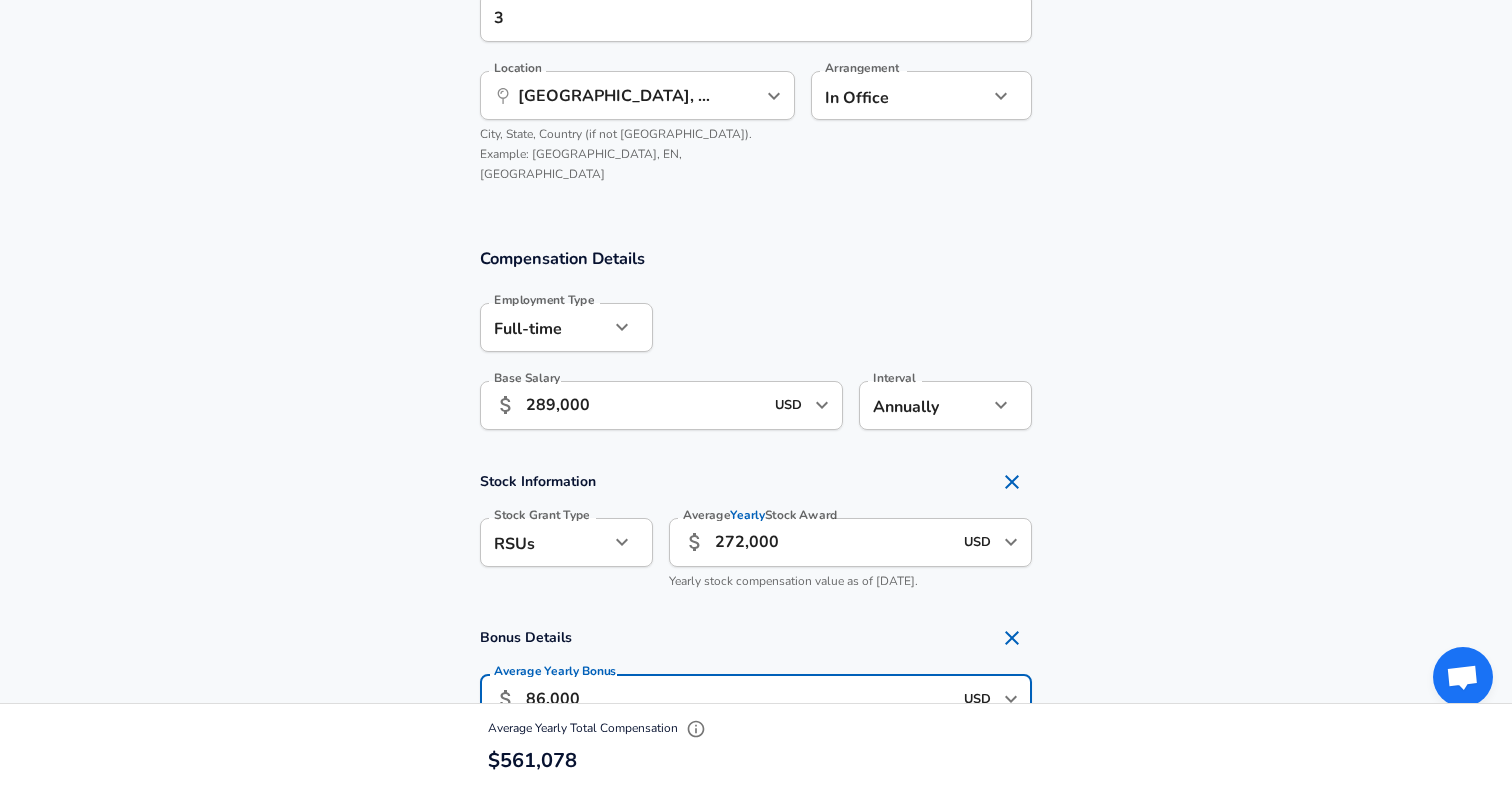 scroll, scrollTop: 0, scrollLeft: 0, axis: both 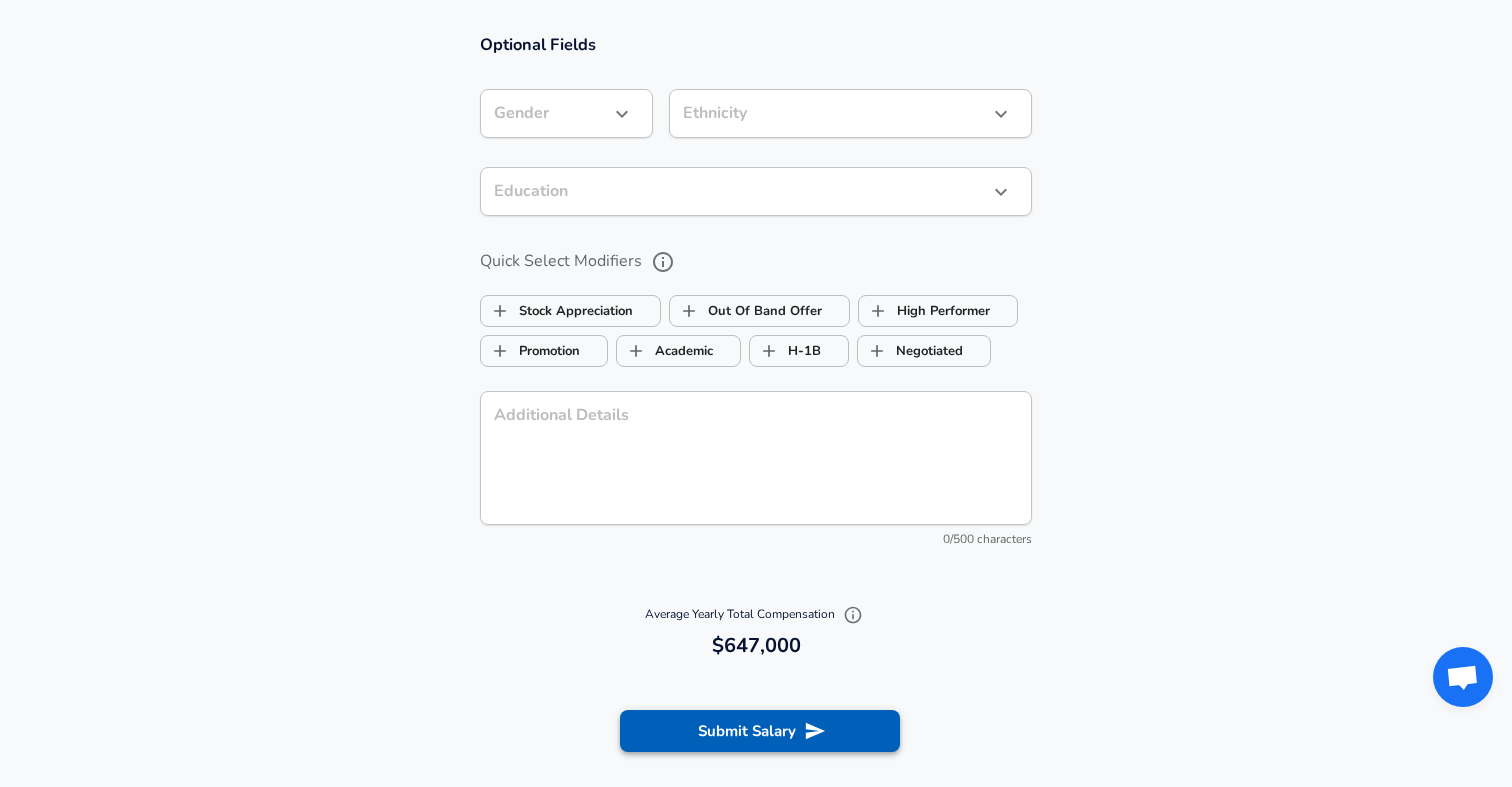 type on "86,000" 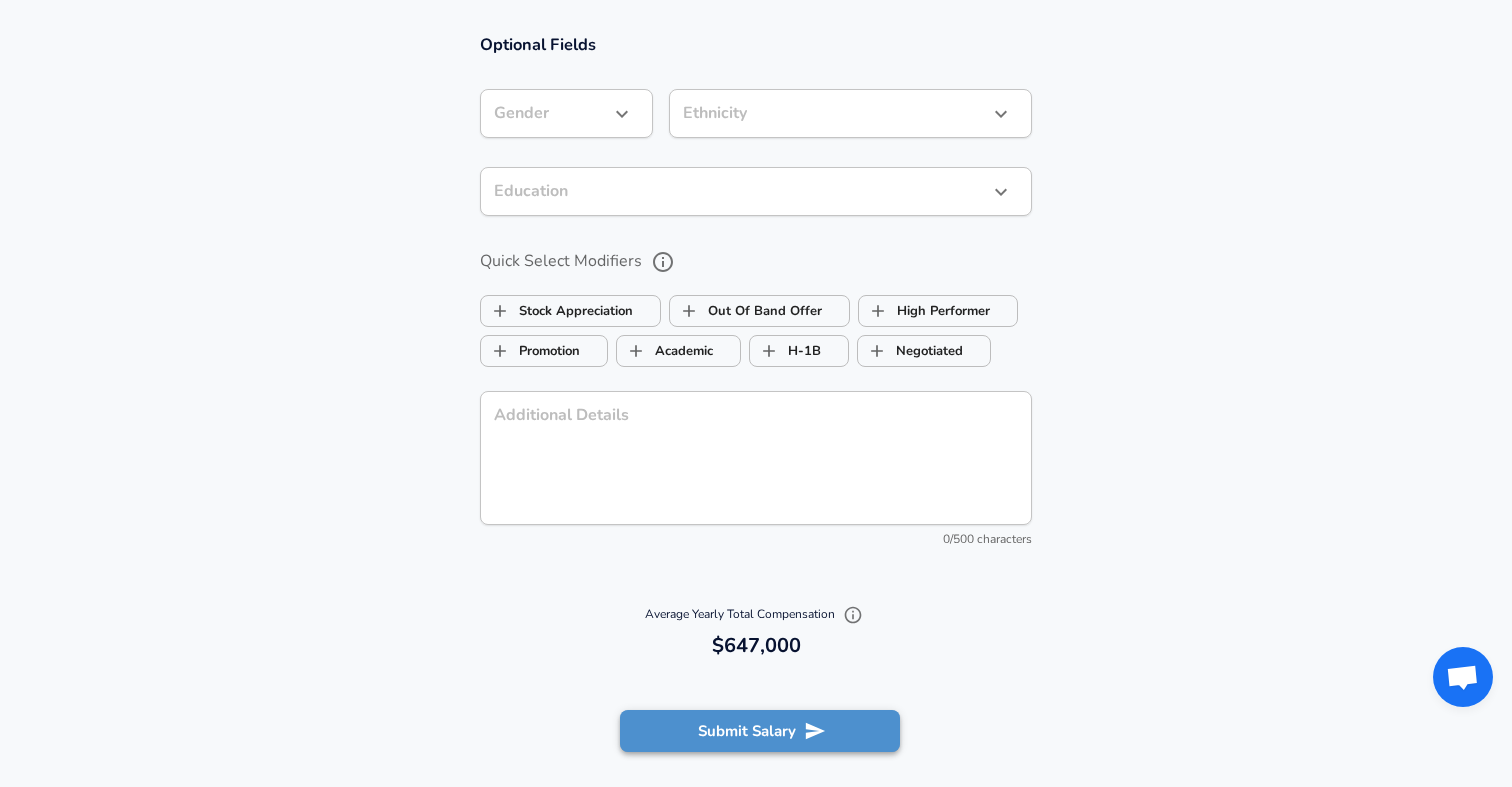 click on "Submit Salary" at bounding box center (760, 731) 